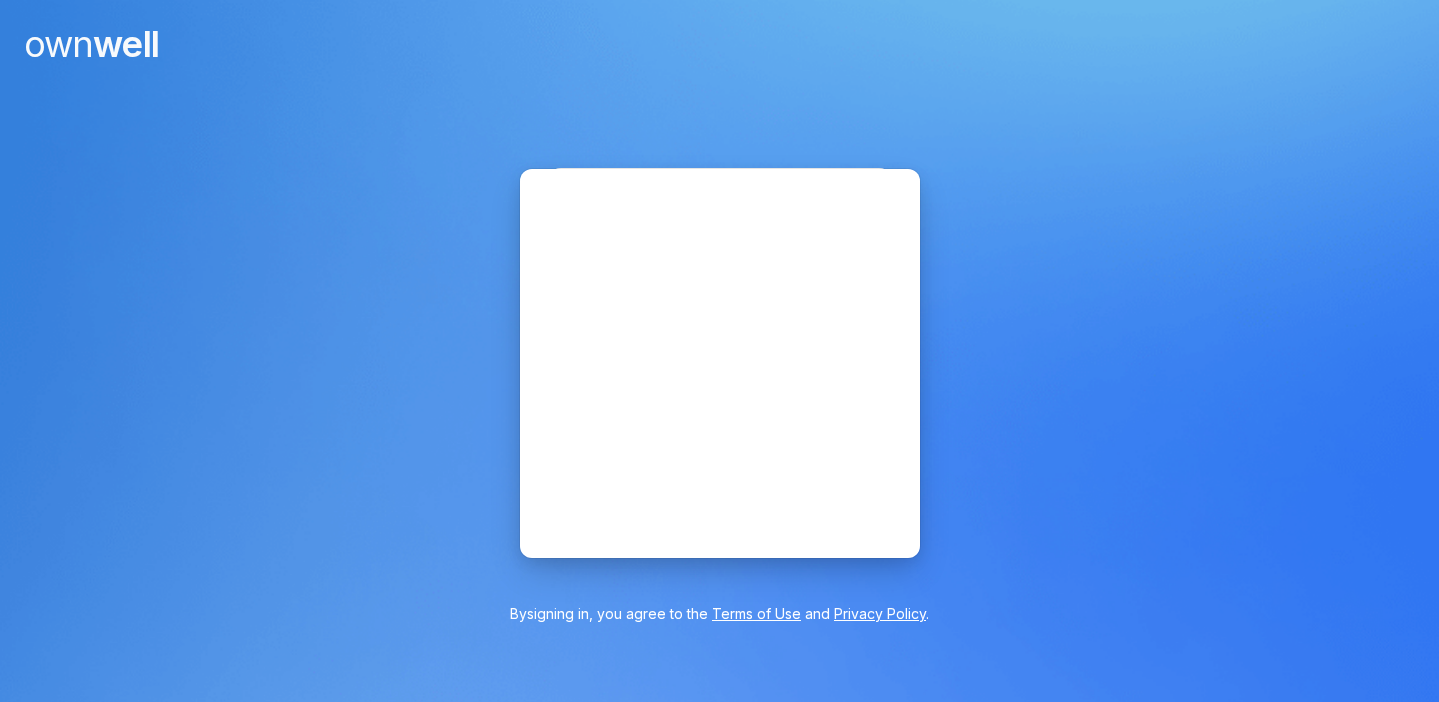 scroll, scrollTop: 0, scrollLeft: 0, axis: both 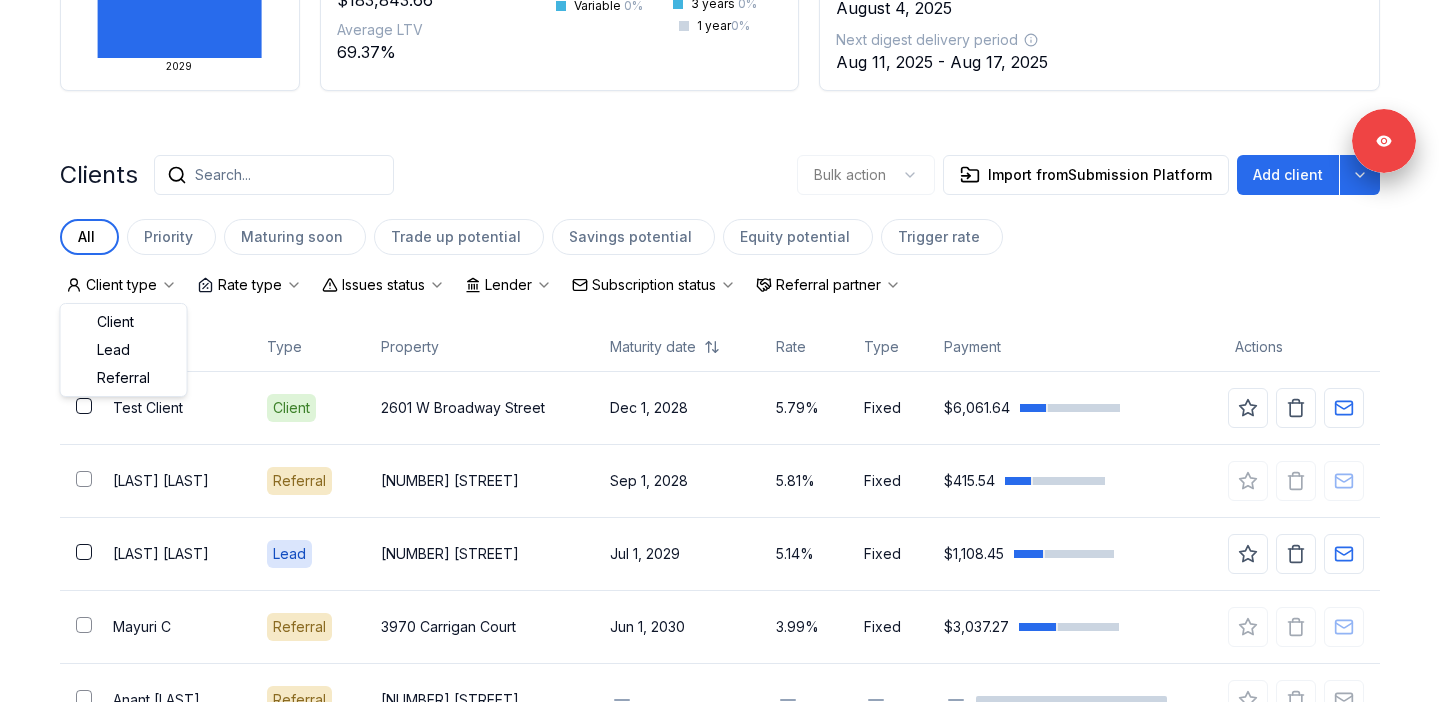 click on "Client type" at bounding box center (121, 285) 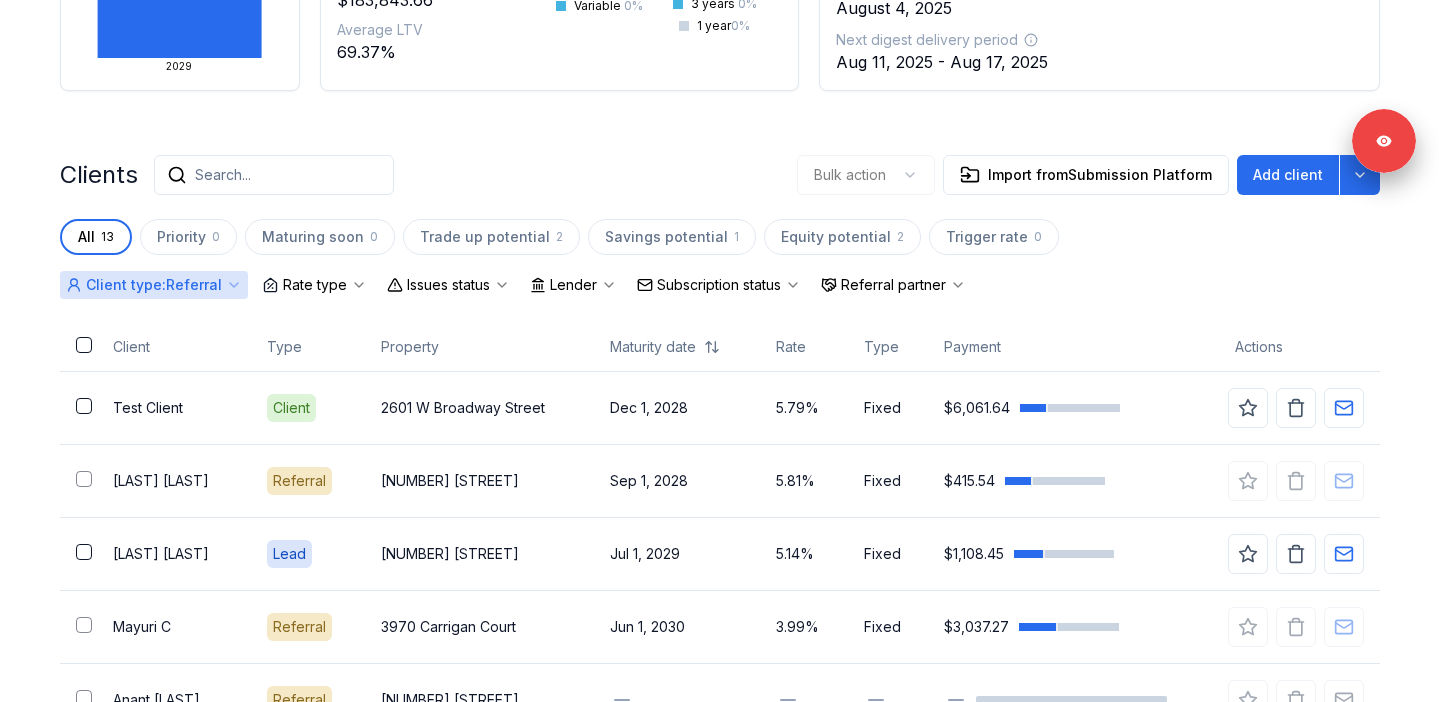 click on "Client type :  Referral" at bounding box center (154, 285) 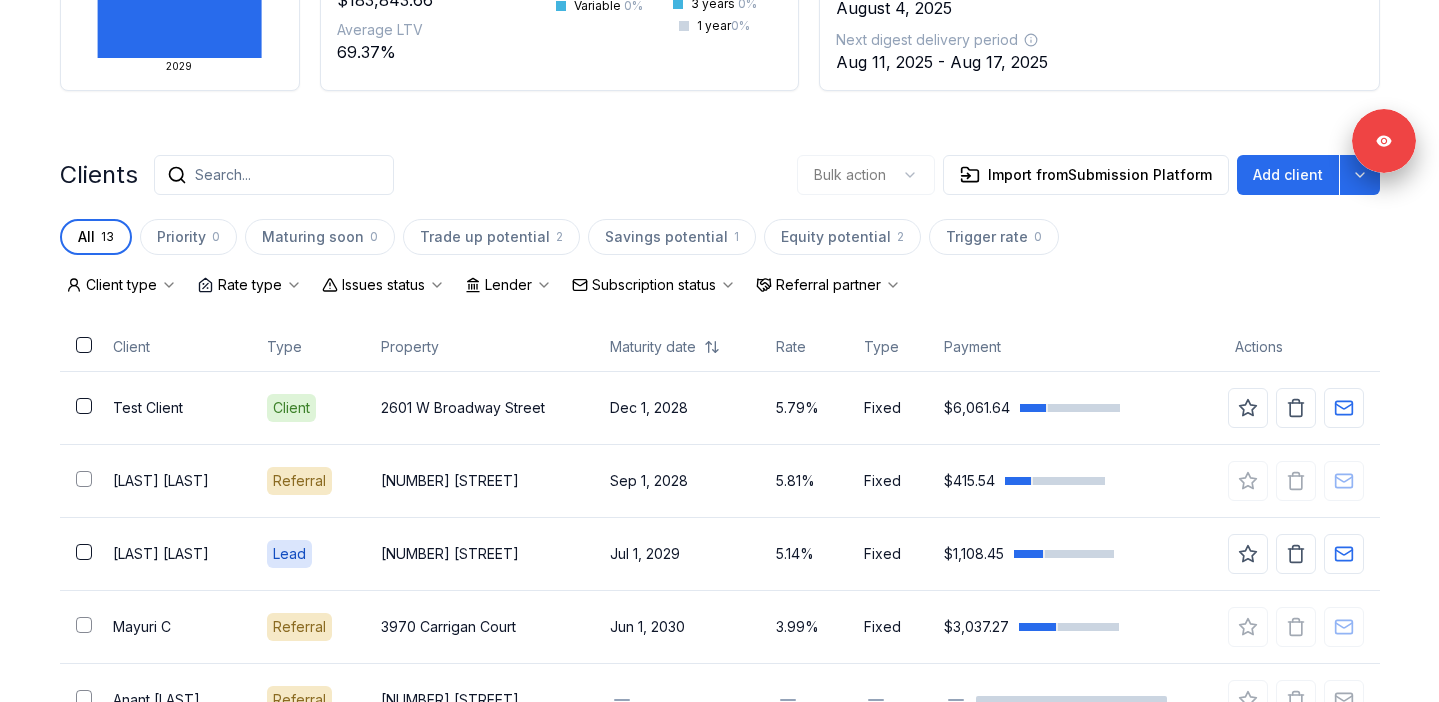 click on "Clients Search... Bulk action   Import from  Submission Platform Add client All 13 Priority 0 Maturing soon 0 Trade up potential 2 Savings potential 1 Equity potential 2 Trigger rate 0 Client type Rate type Issues status Lender Subscription status Referral partner Client Type Property Maturity date Rate Type Payment Actions Test   Client Client [NUMBER] [STREET] [DATE] [PERCENTAGE]% Fixed [CURRENCY][NUMBER] [LAST]   [LAST] Referral [NUMBER] [STREET] [DATE] [PERCENTAGE]% Fixed [CURRENCY][NUMBER] [LAST]   [LAST] Lead [NUMBER] [STREET] [DATE] [PERCENTAGE]% Fixed [CURRENCY][NUMBER] [LAST] Mayuri   [LAST] Referral [NUMBER] [STREET] [DATE] [PERCENTAGE]% Fixed [CURRENCY][NUMBER] [FIRST]   [LAST] Referral [NUMBER] [STREET] [FIRST]   [LAST] Referral [NUMBER] [STREET] [FIRST]   [LAST] Referral [NUMBER] [STREET] [LAST]   [LAST] Lead [NUMBER] [STREET] [LAST]   [LAST] Lead [NUMBER] [STREET] [LAST]   [LAST] Referral [NUMBER] [STREET] [LAST]   [LAST] Lead [NUMBER] [STREET]" at bounding box center [720, 808] 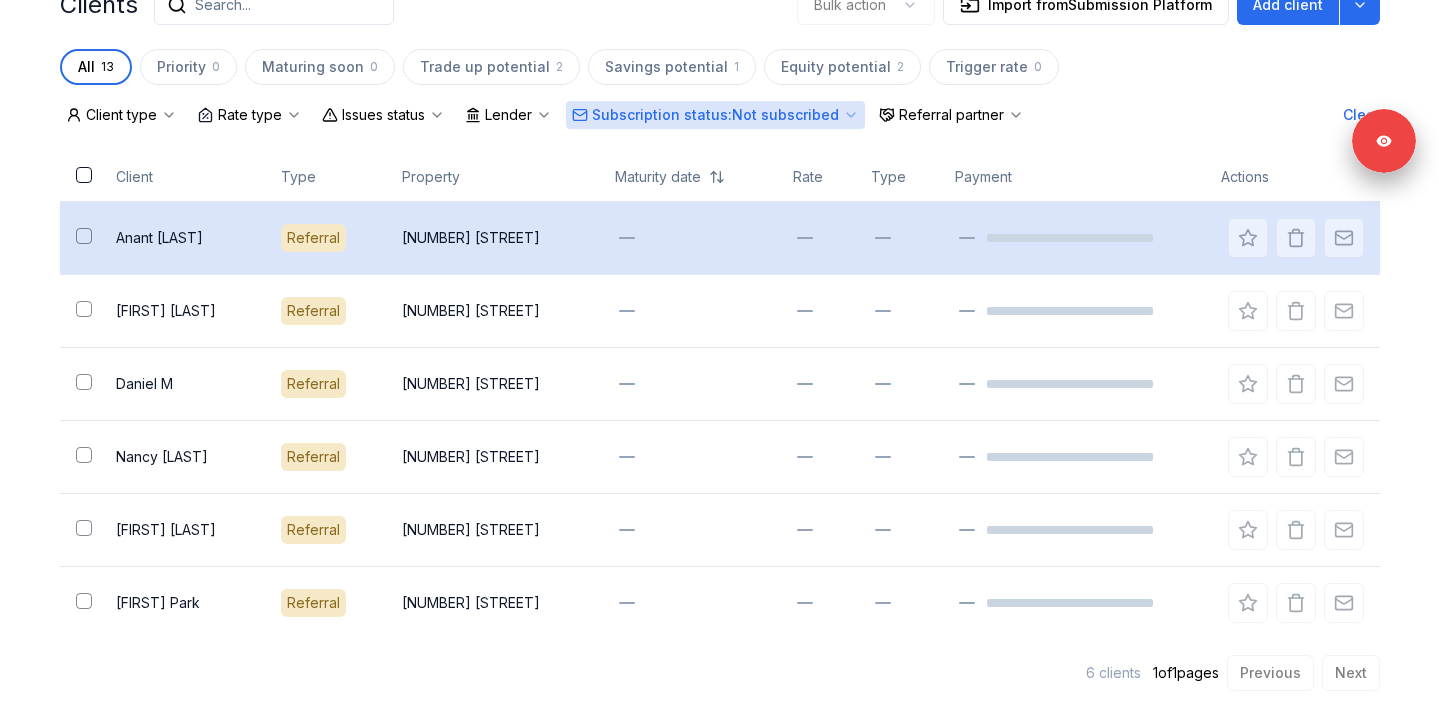 scroll, scrollTop: 531, scrollLeft: 0, axis: vertical 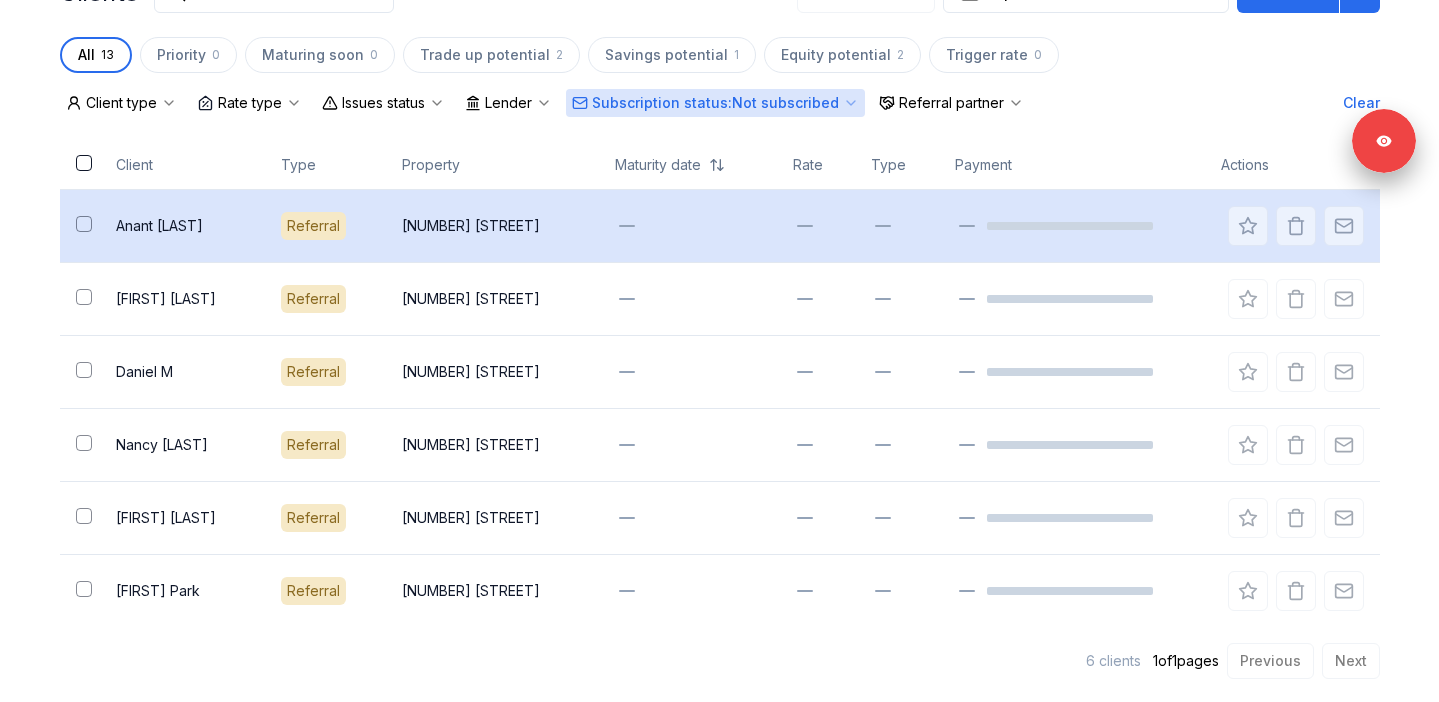 click on "[FIRST]   [LAST]" at bounding box center [182, 226] 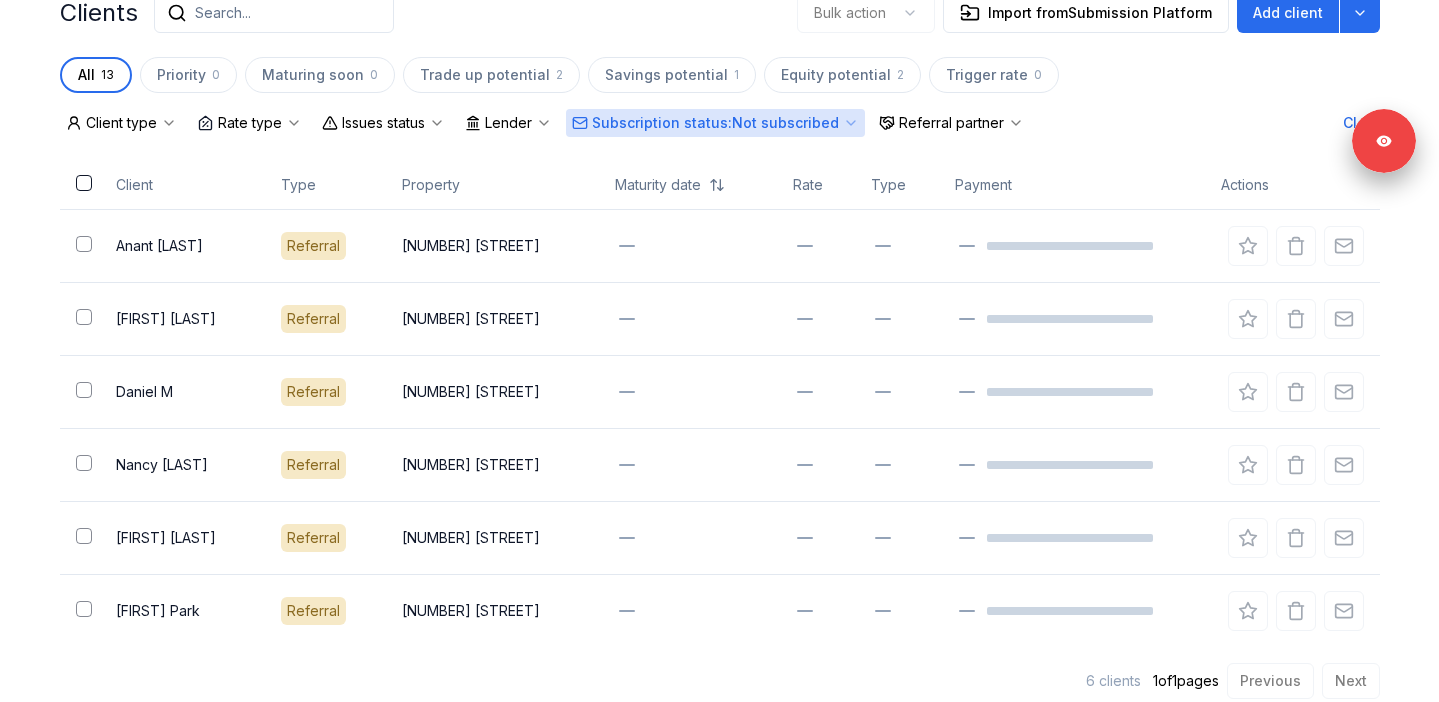 scroll, scrollTop: 508, scrollLeft: 0, axis: vertical 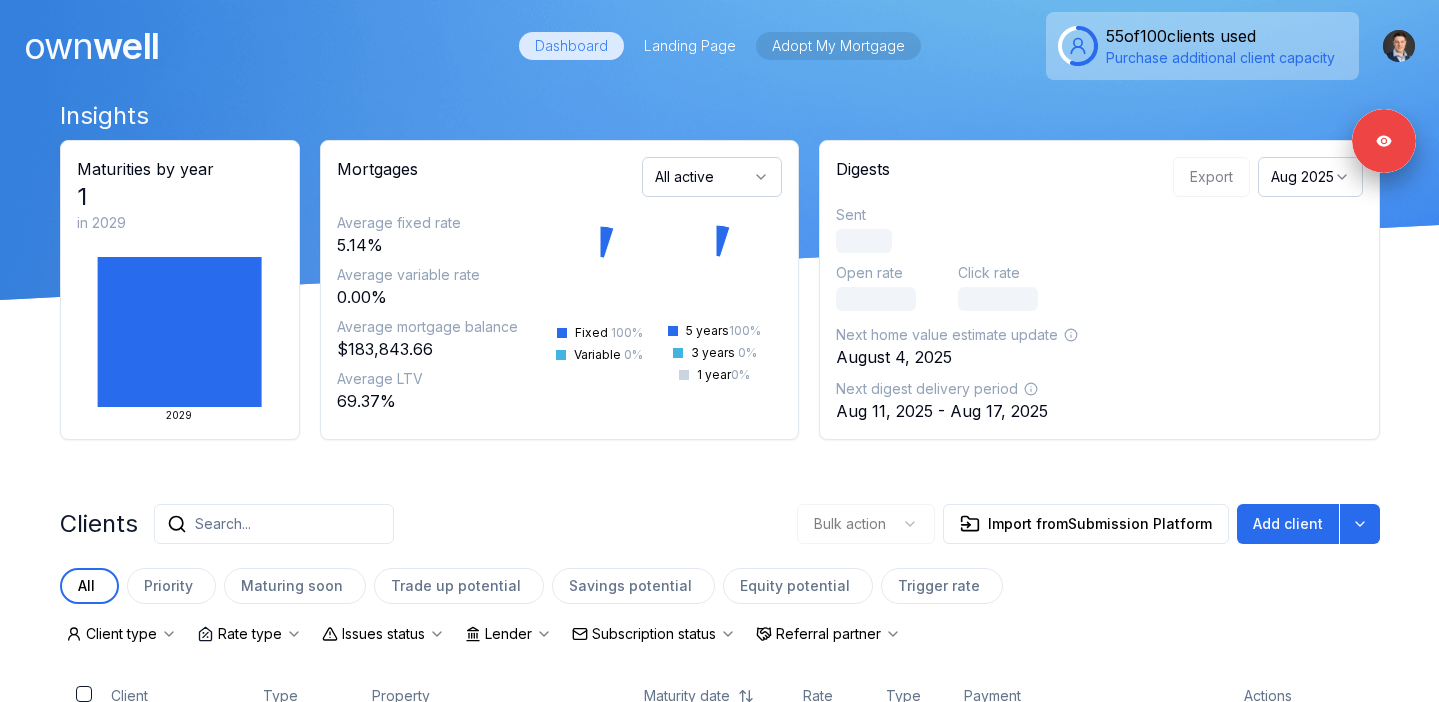 click on "Adopt My Mortgage" at bounding box center [838, 46] 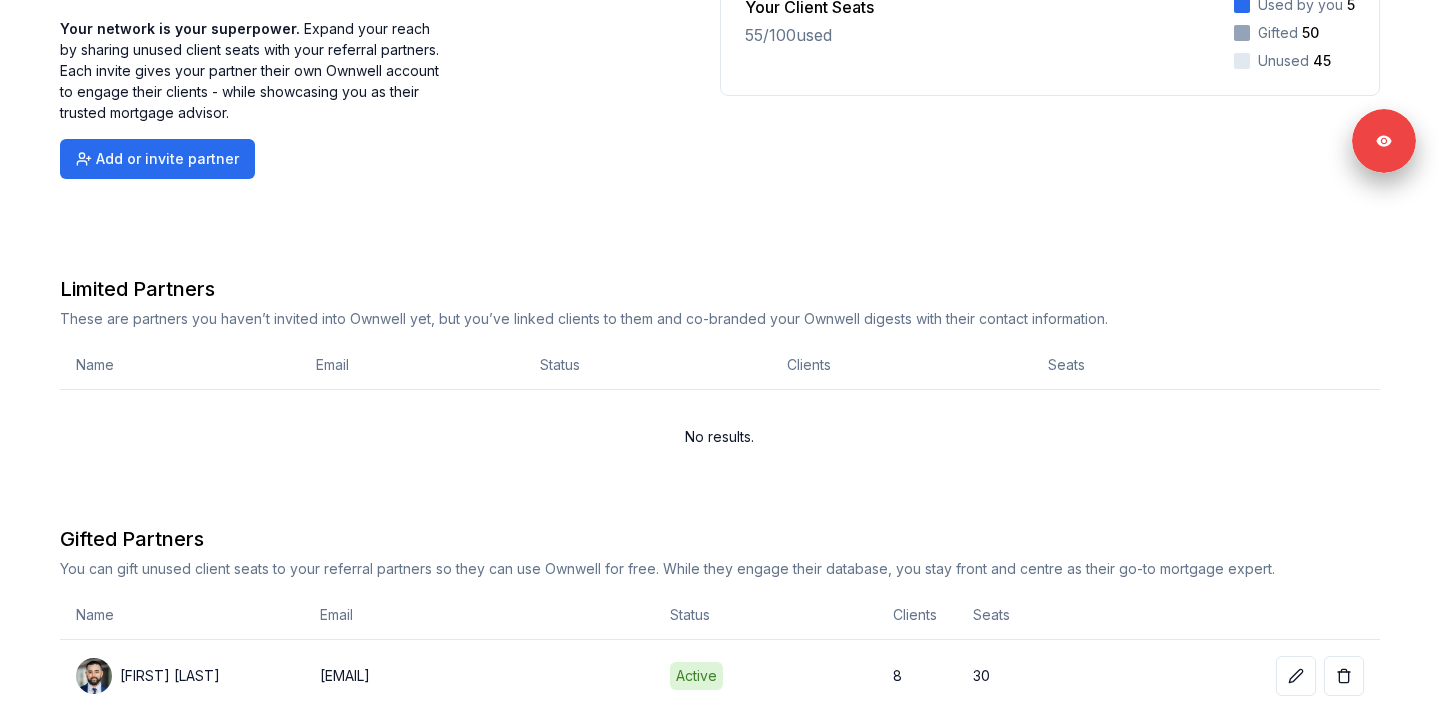 scroll, scrollTop: 348, scrollLeft: 0, axis: vertical 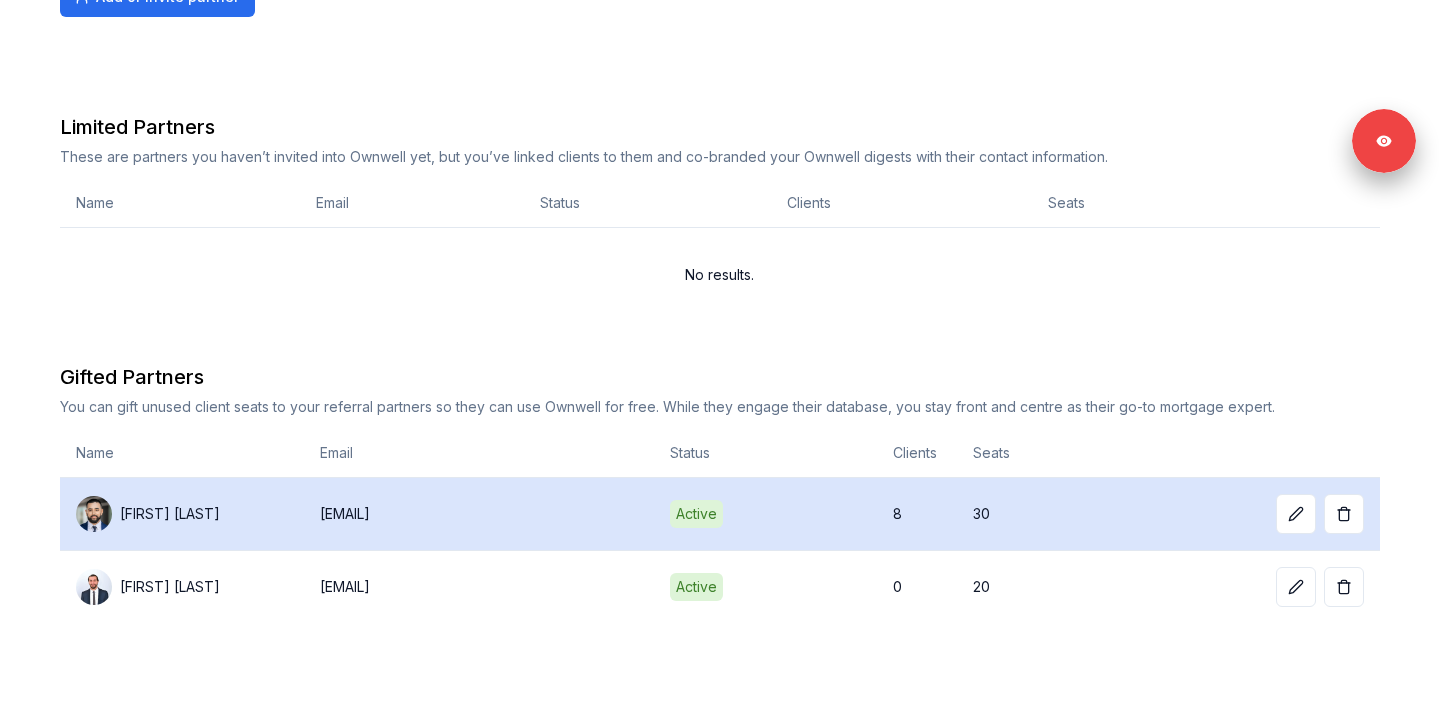 drag, startPoint x: 321, startPoint y: 512, endPoint x: 494, endPoint y: 516, distance: 173.04623 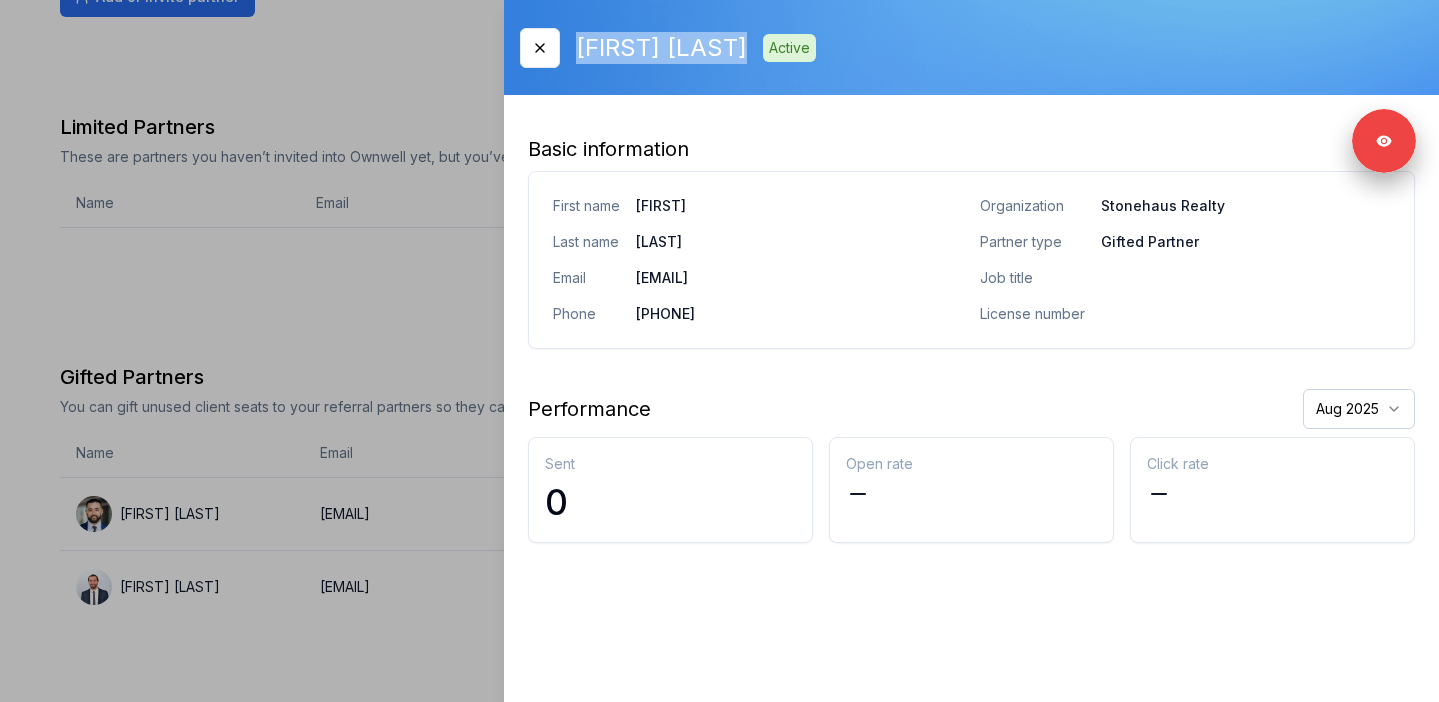 drag, startPoint x: 734, startPoint y: 51, endPoint x: 578, endPoint y: 50, distance: 156.0032 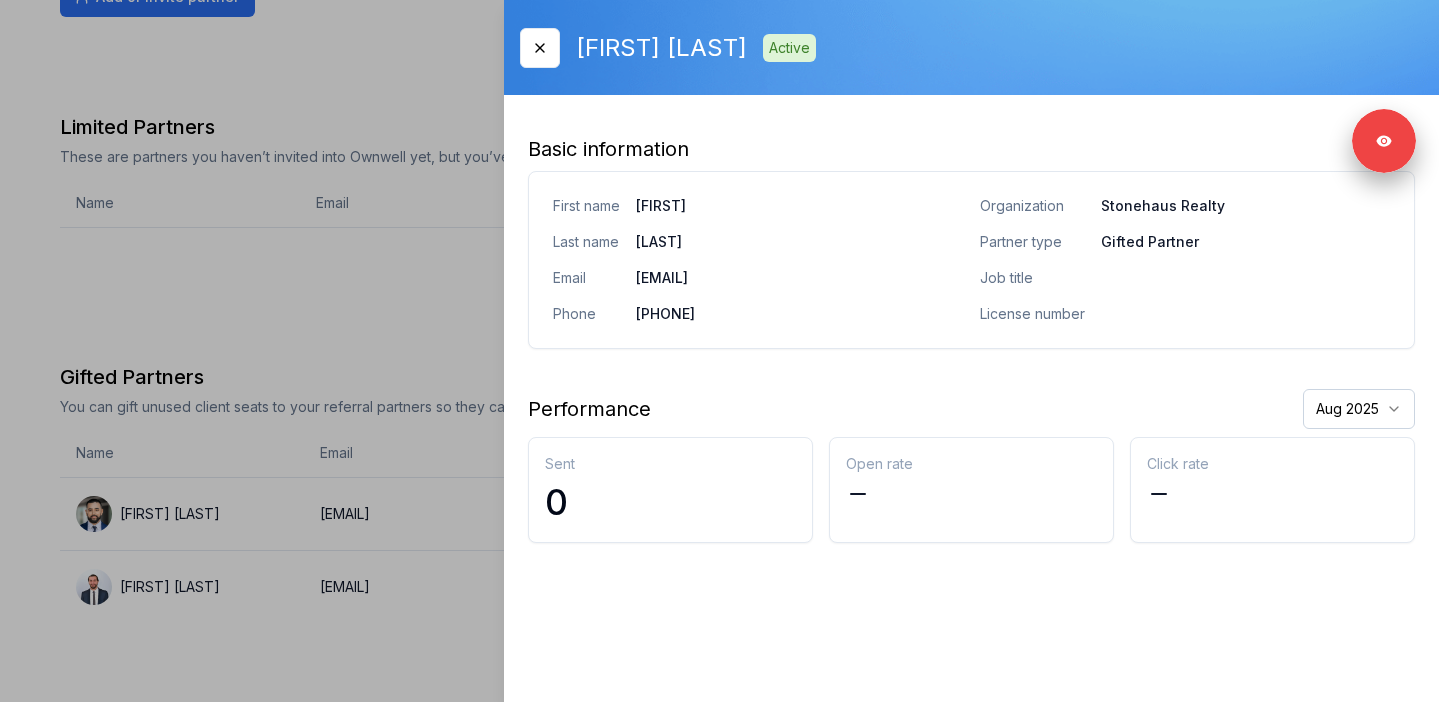 click at bounding box center [719, 351] 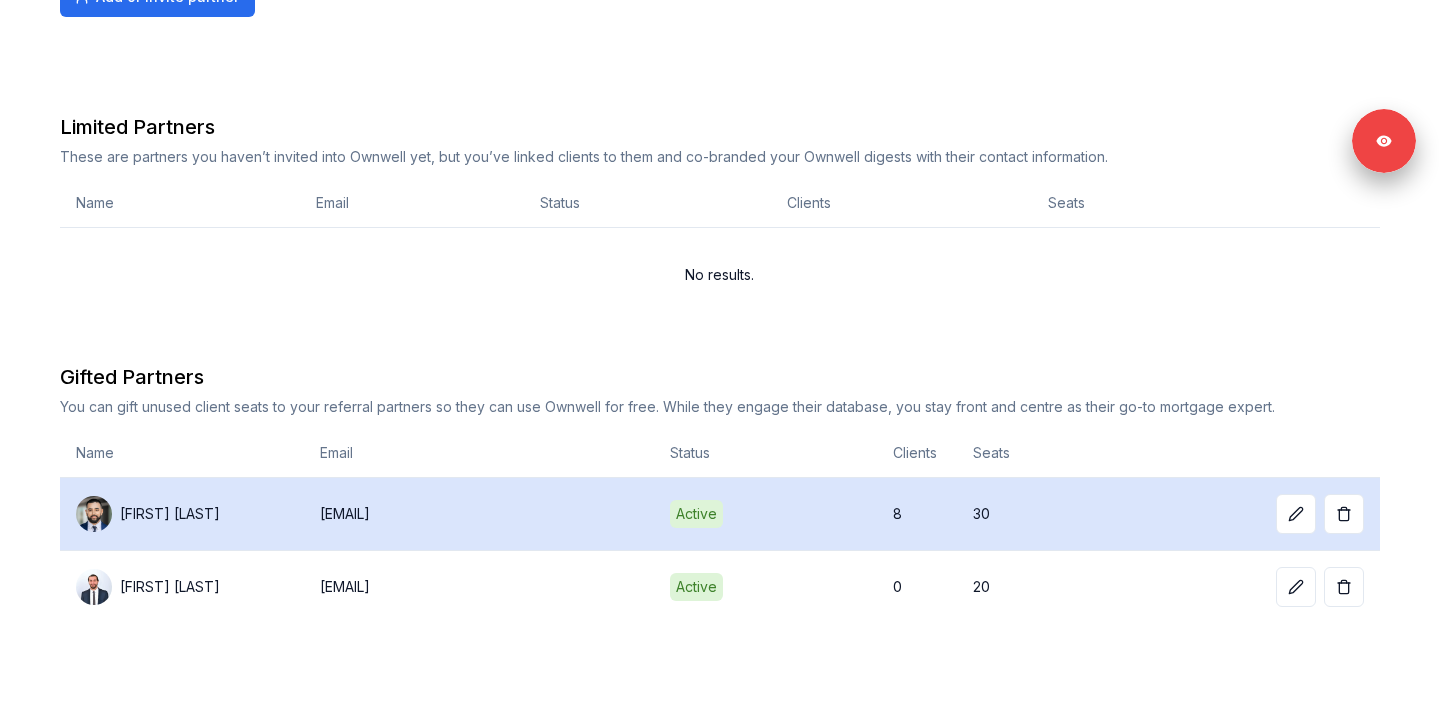 click on "[EMAIL]" at bounding box center (479, 514) 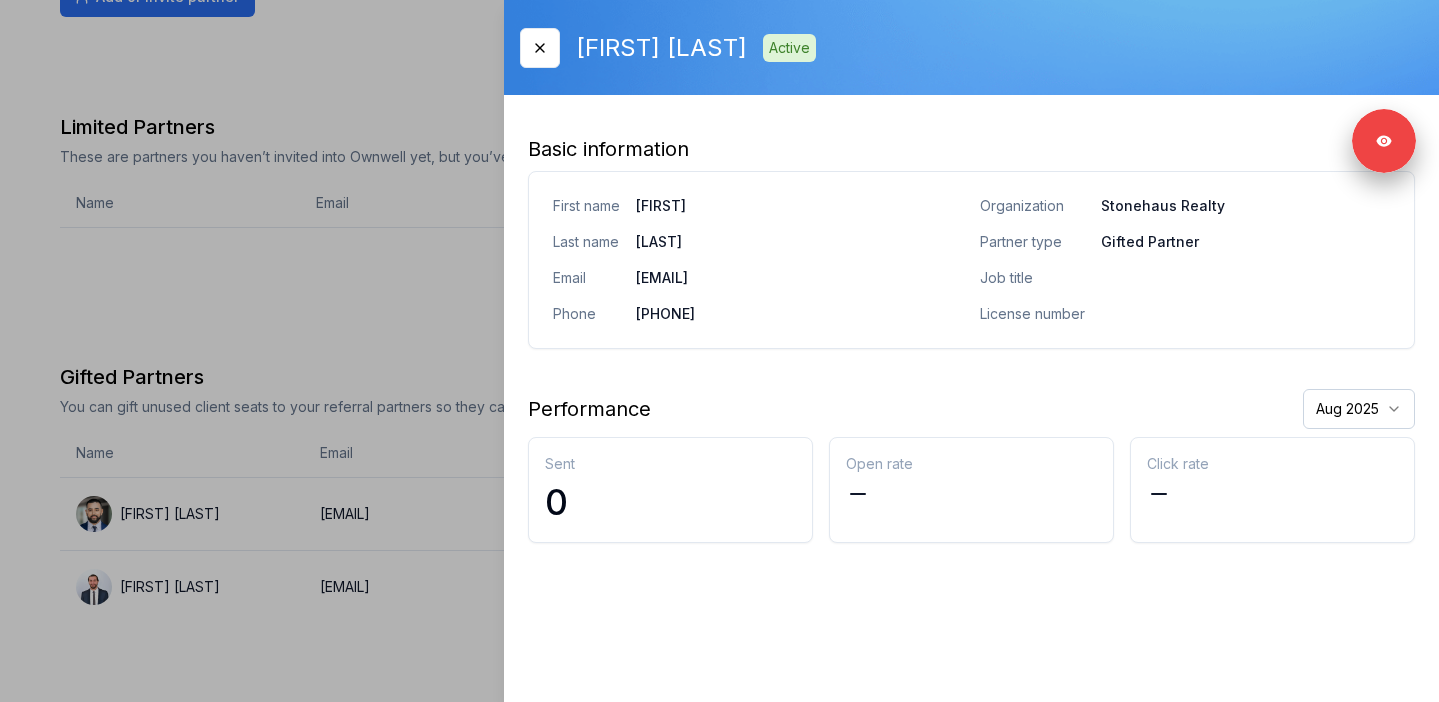 type 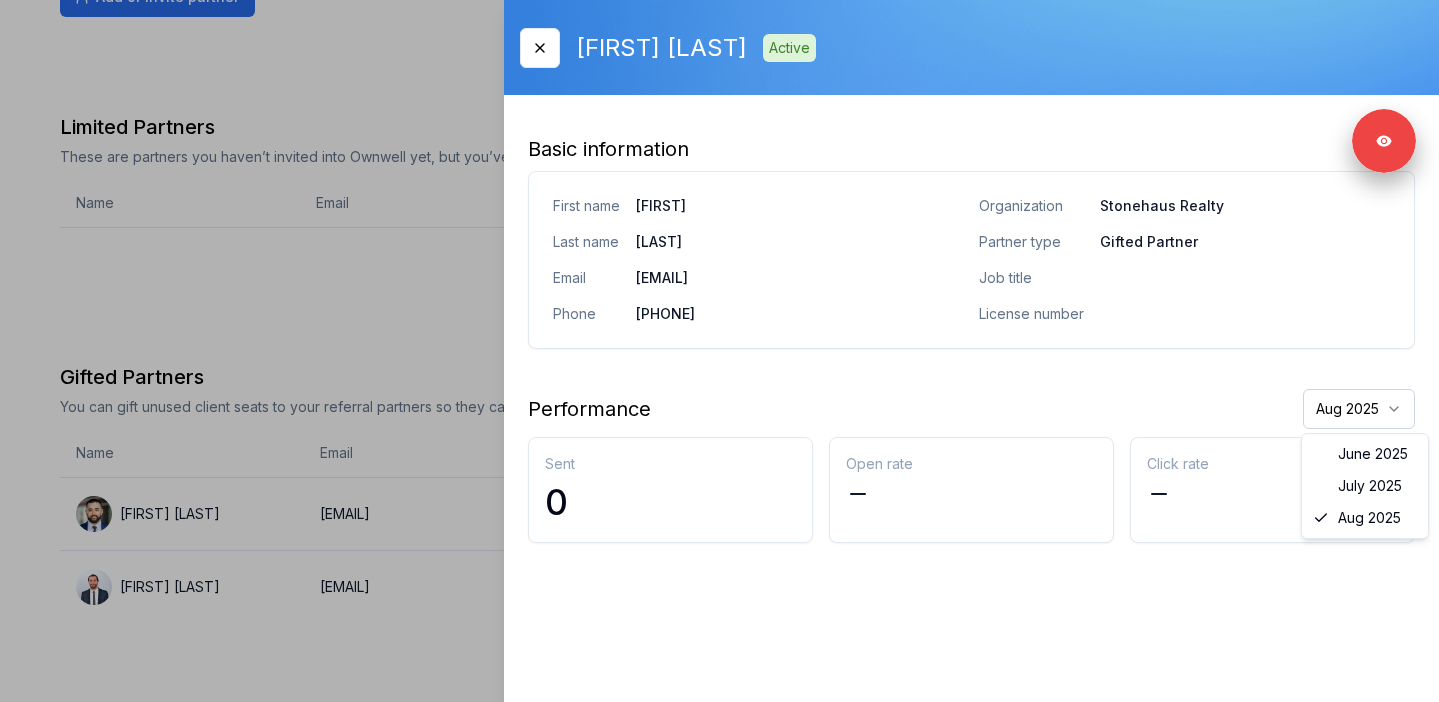 click on "Ownwell's platform is not optimized for mobile at this time.   For the best experience, please use a   desktop or laptop  to manage your account.   Note:  The   personalized homeownership reports   you generate for clients   are fully mobile-friendly   and can be easily viewed on any device. own well Dashboard Landing Page Adopt My Mortgage 55  of  100  clients used Purchase additional client capacity Adopt My Mortgage Your network is your superpower.   Expand your reach by sharing unused client seats with your referral partners. Each invite gives your partner their own Ownwell account to engage their clients - while showcasing you as their trusted mortgage advisor. Add or invite partner Your Client Seats 55  /  100  used Used by you 5 Gifted 50 Unused 45 Limited Partners These are partners you haven’t invited into Ownwell yet, but you’ve linked clients to them and co-branded your Ownwell digests with their contact information. Name Email Status Clients Seats No results. Gifted Partners Name Email Status" at bounding box center (719, -301) 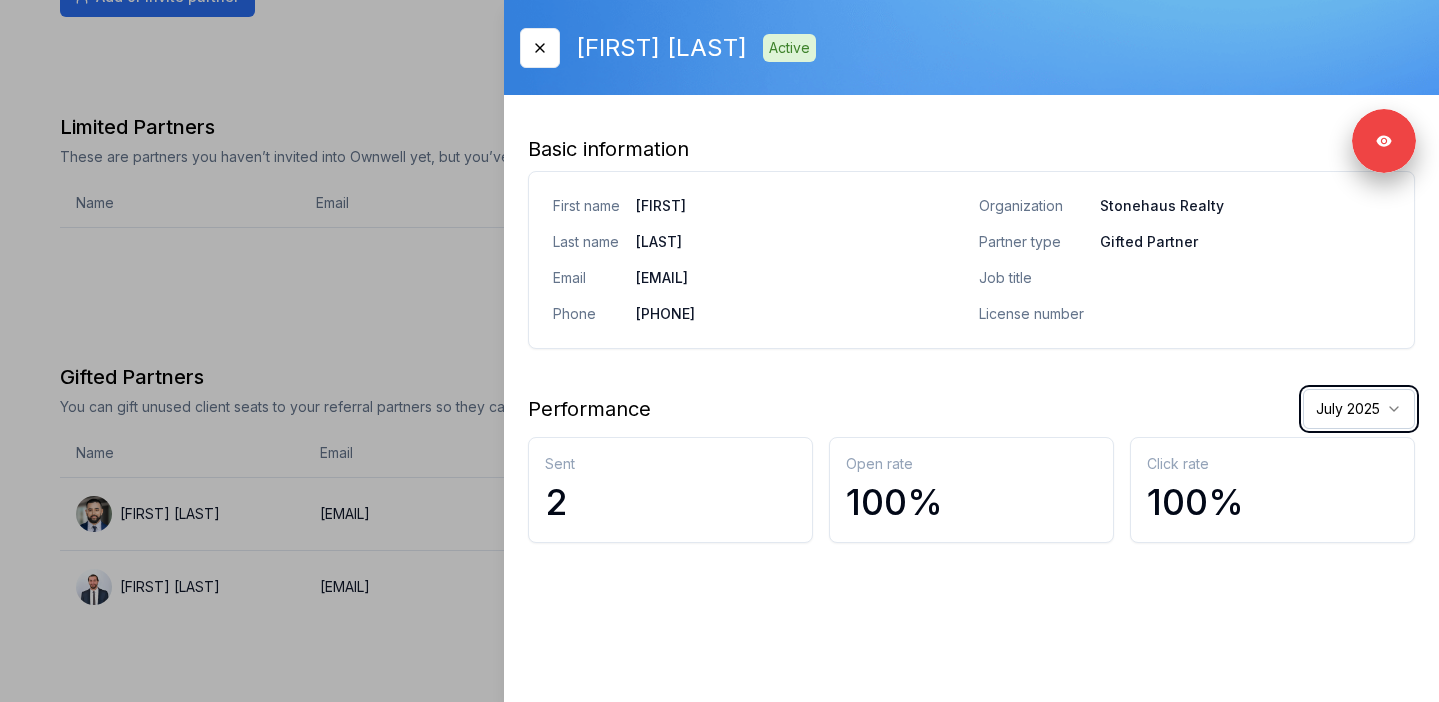 type 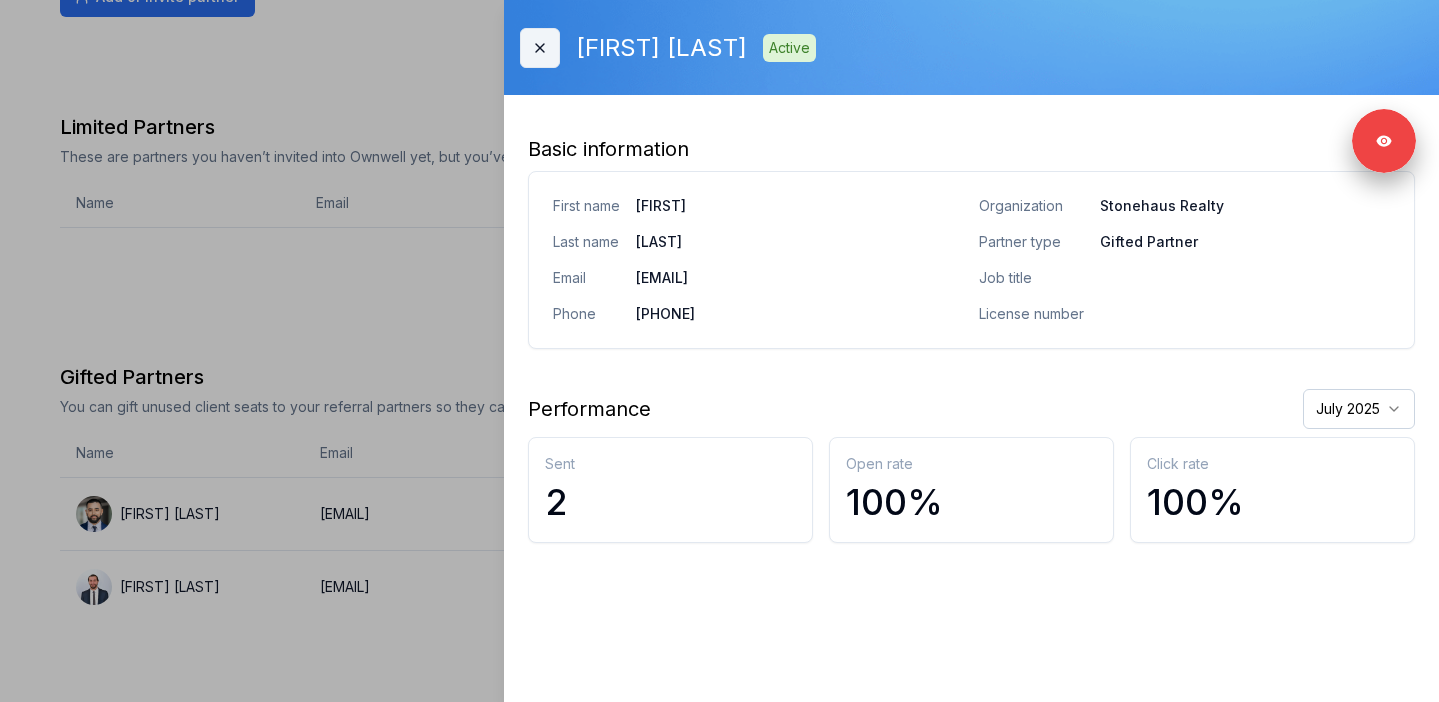 click 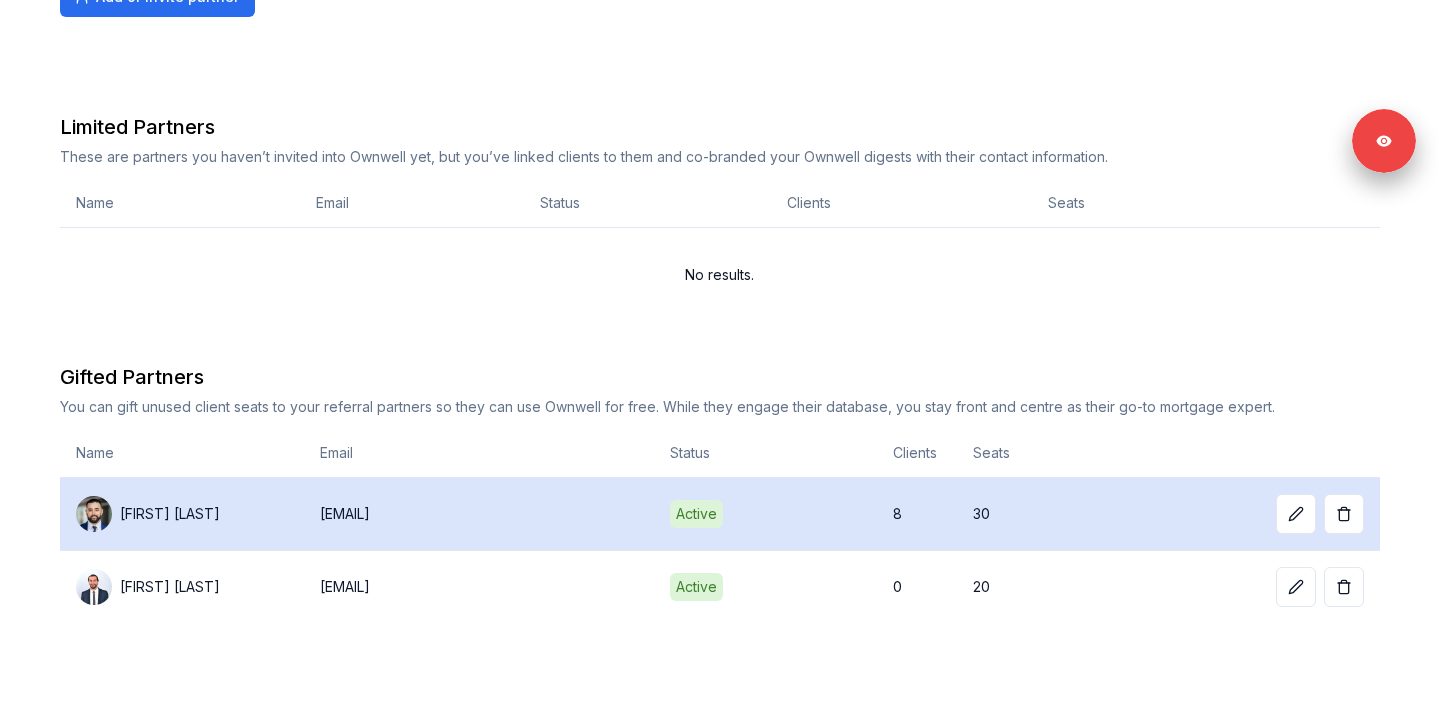 drag, startPoint x: 506, startPoint y: 508, endPoint x: 317, endPoint y: 508, distance: 189 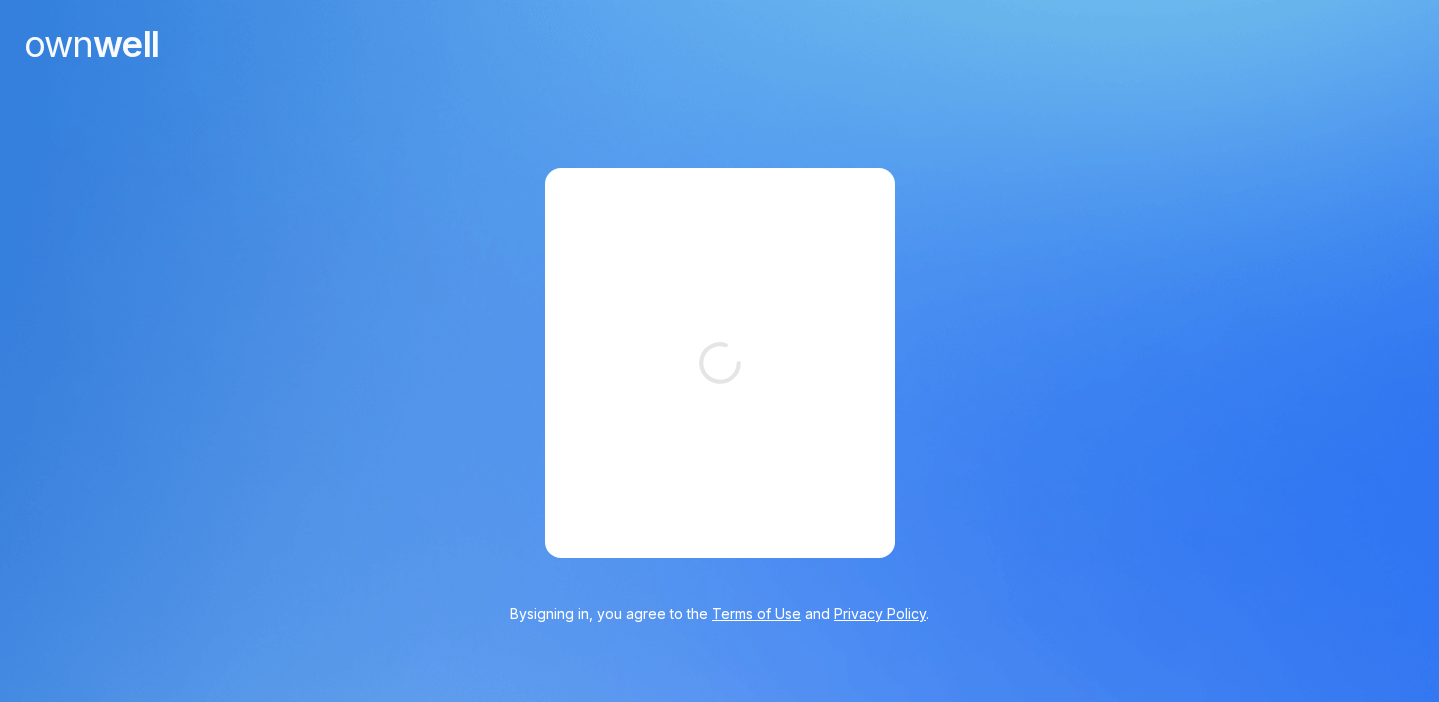 scroll, scrollTop: 0, scrollLeft: 0, axis: both 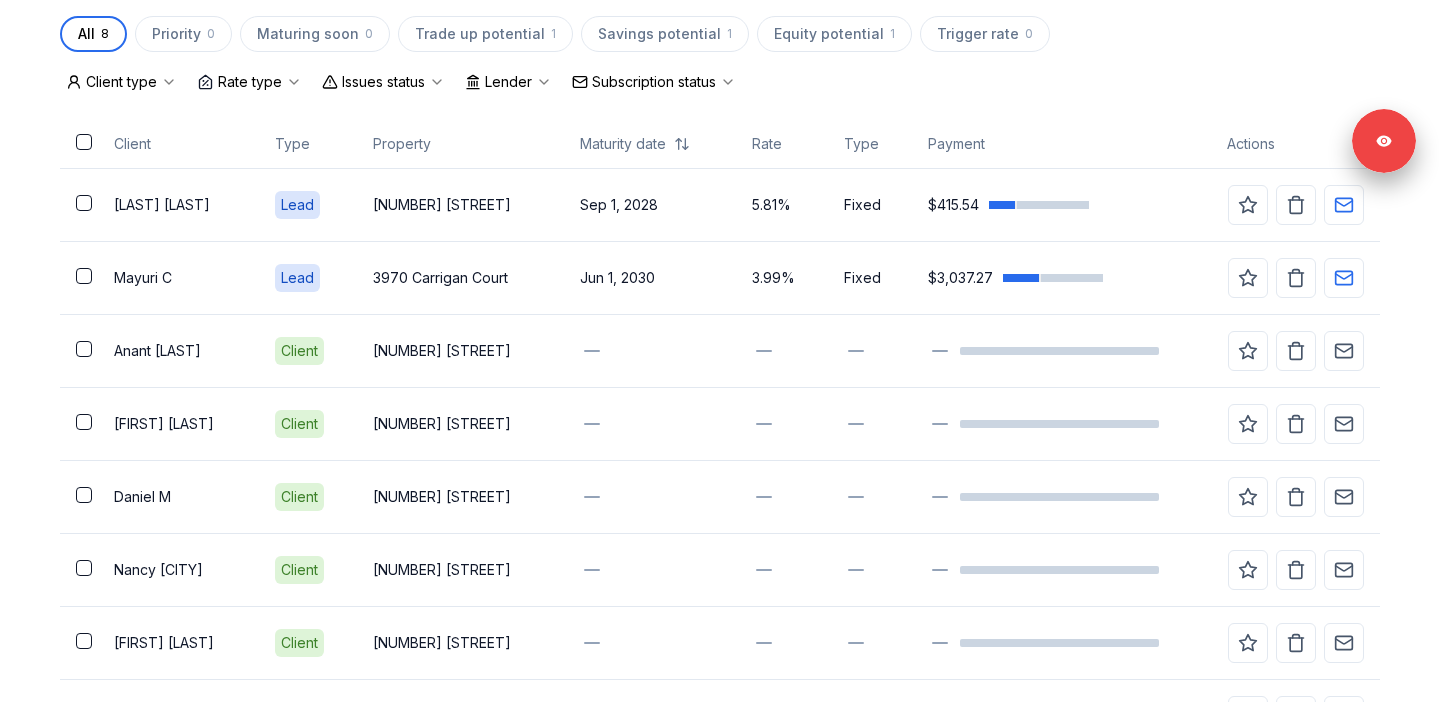 click on "Lender" at bounding box center [508, 82] 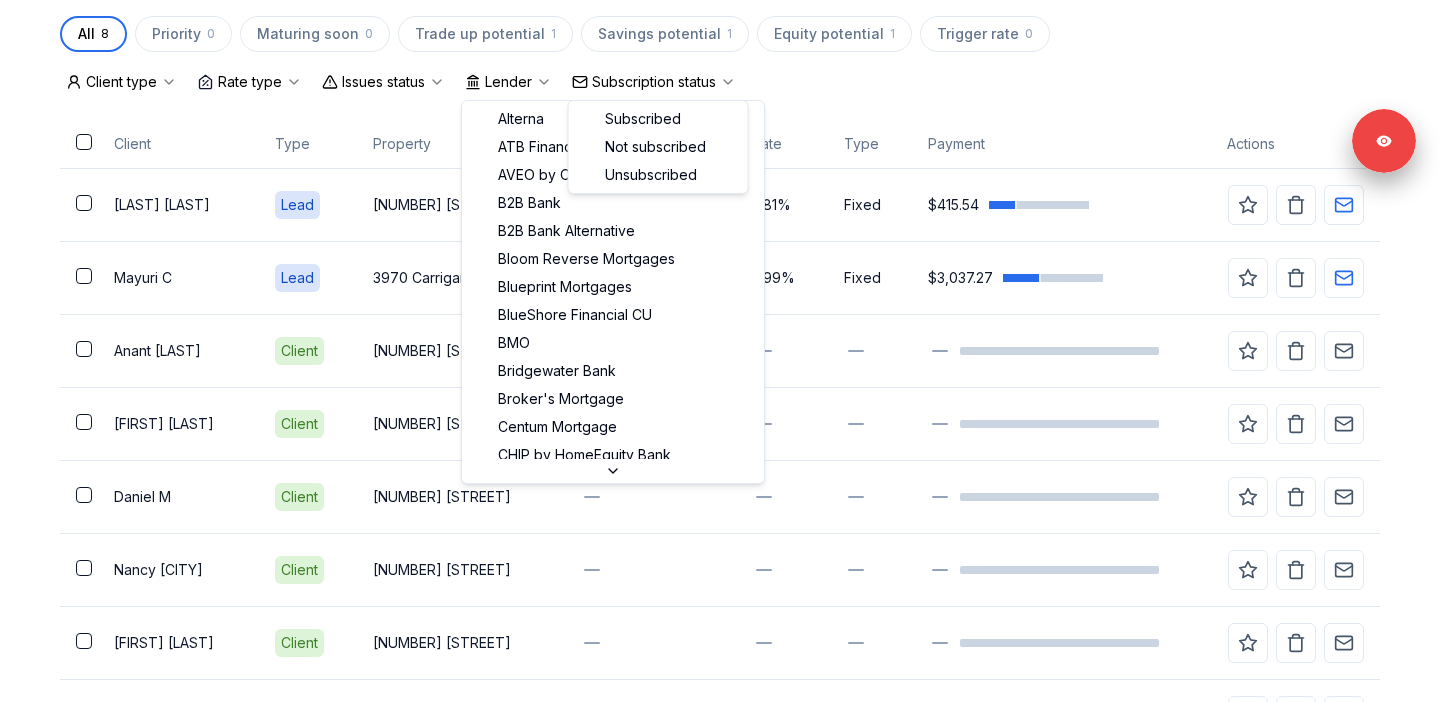 click on "Subscription status" at bounding box center [654, 82] 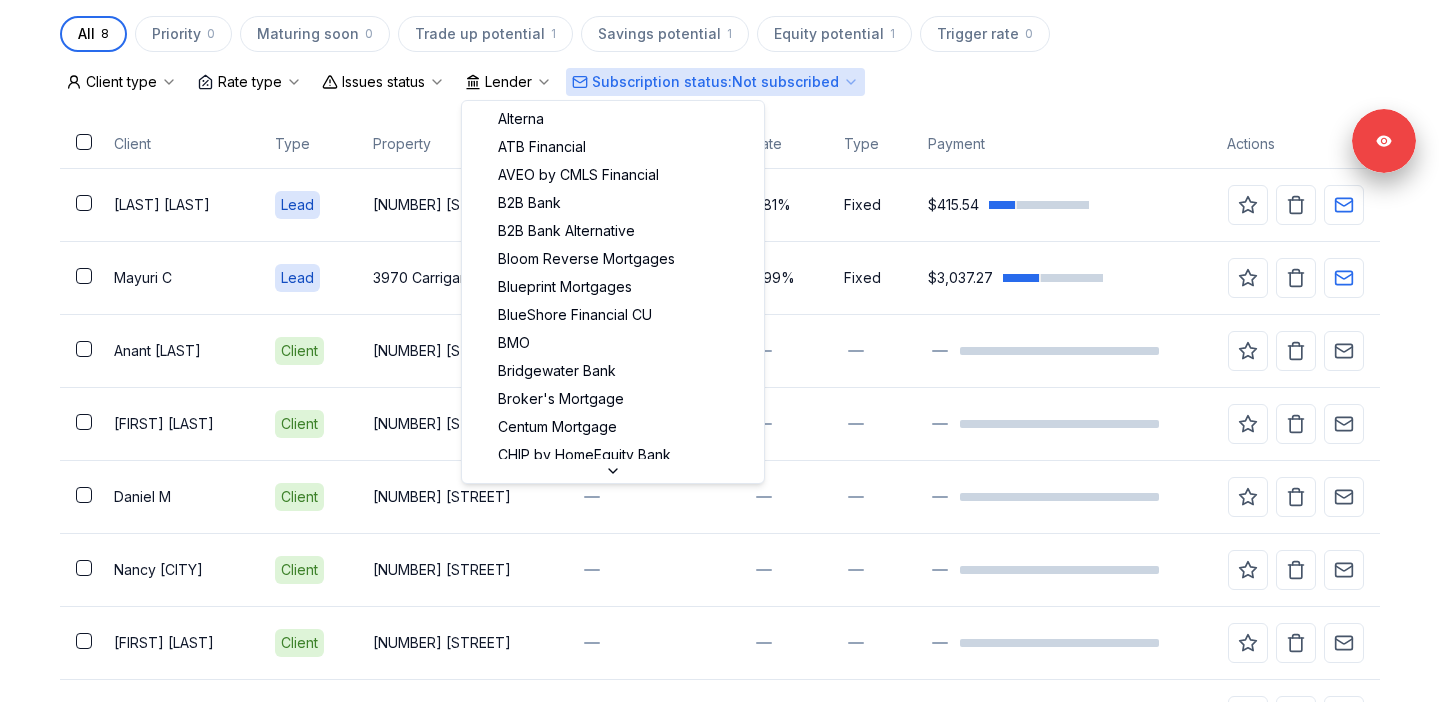 scroll, scrollTop: 531, scrollLeft: 0, axis: vertical 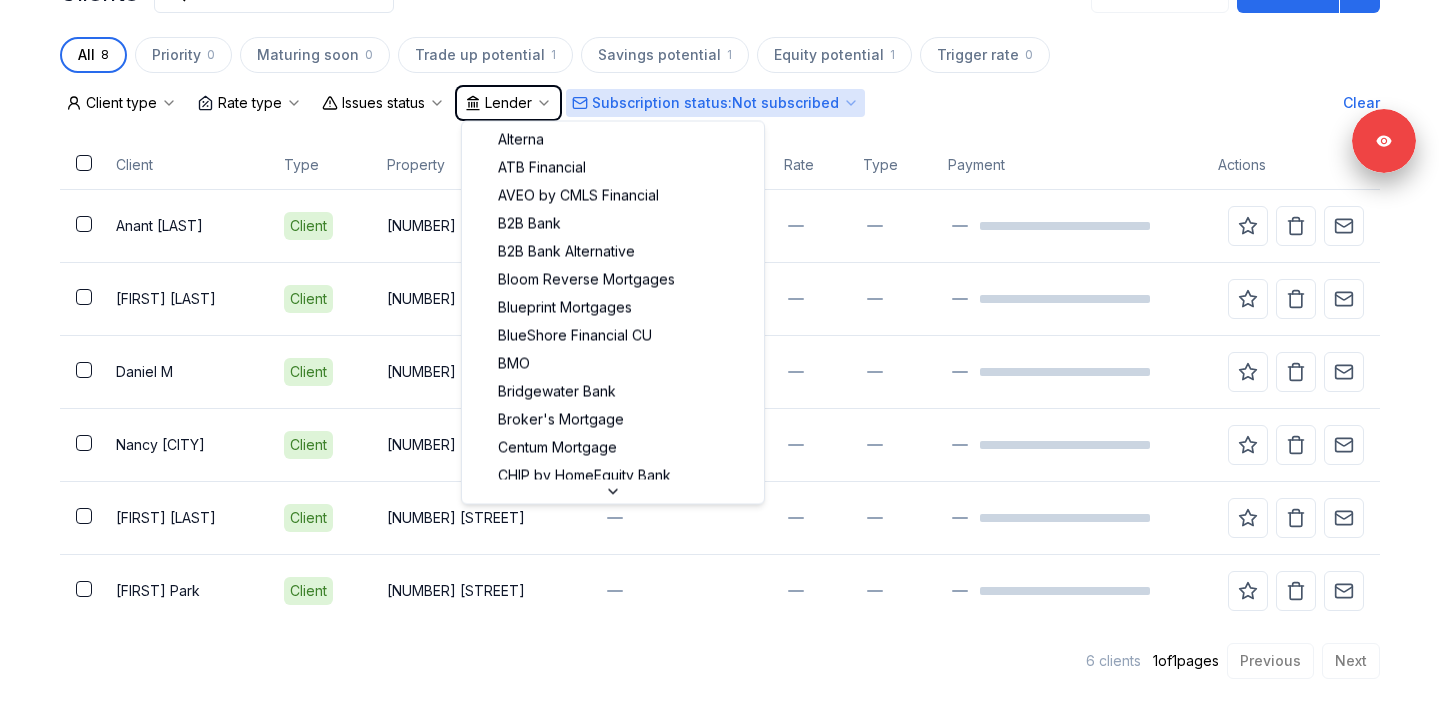 click on "Client type Rate type Issues status Lender Subscription status :  Not subscribed Clear" at bounding box center (720, 103) 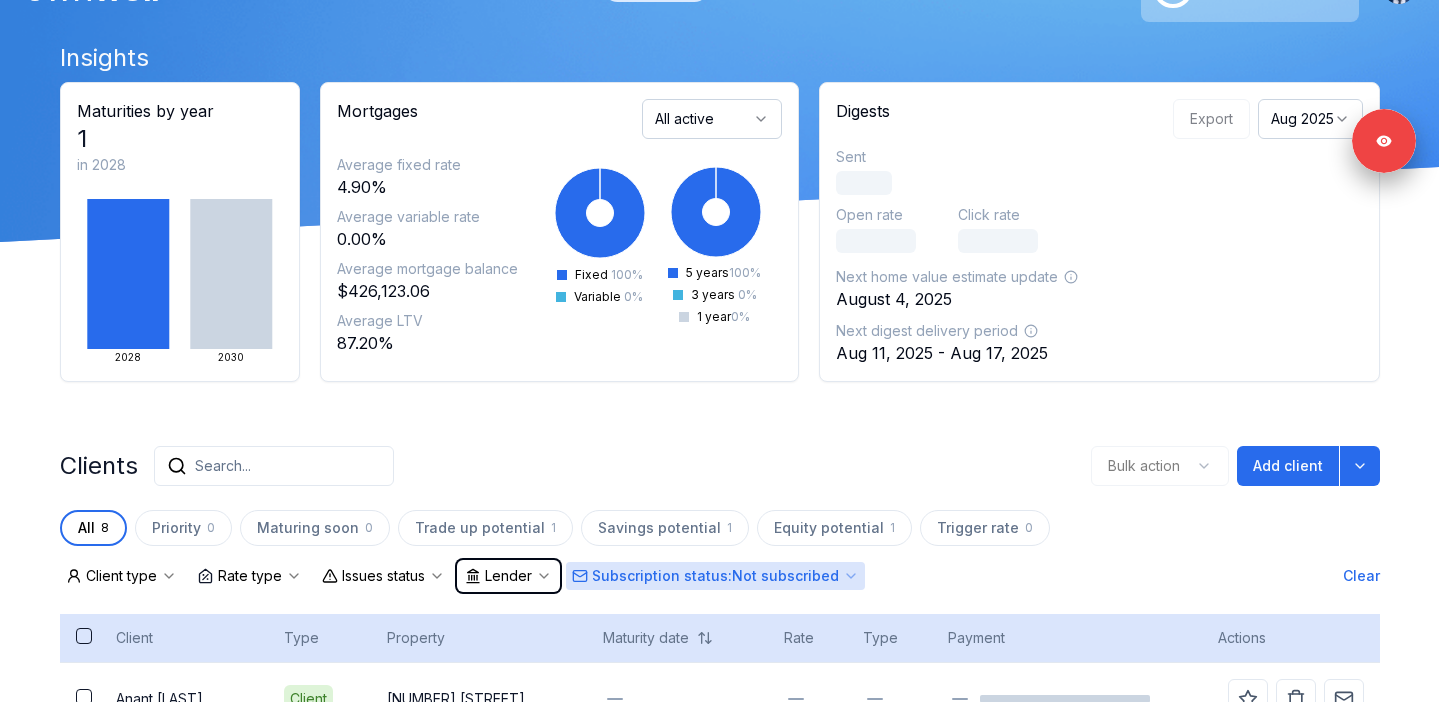scroll, scrollTop: 0, scrollLeft: 0, axis: both 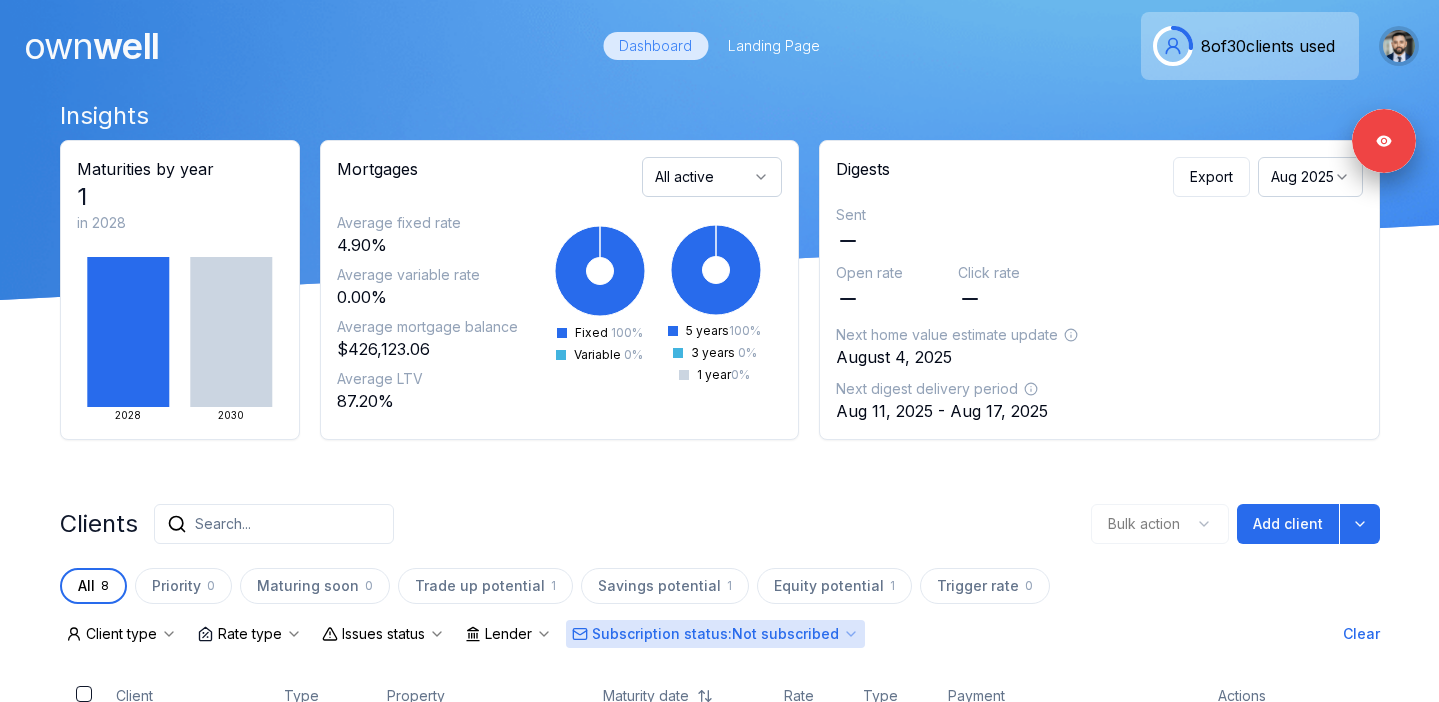 click at bounding box center (1399, 46) 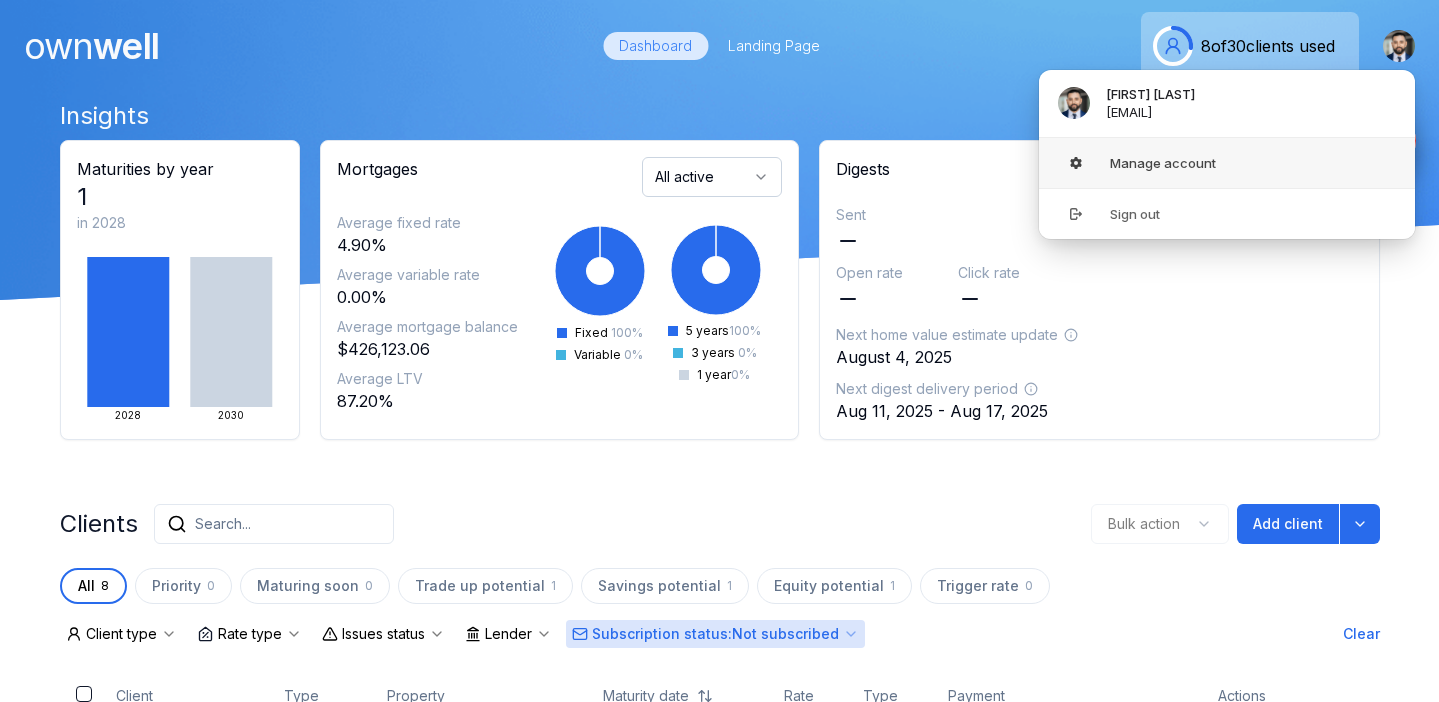 click on "Manage account" at bounding box center (1227, 163) 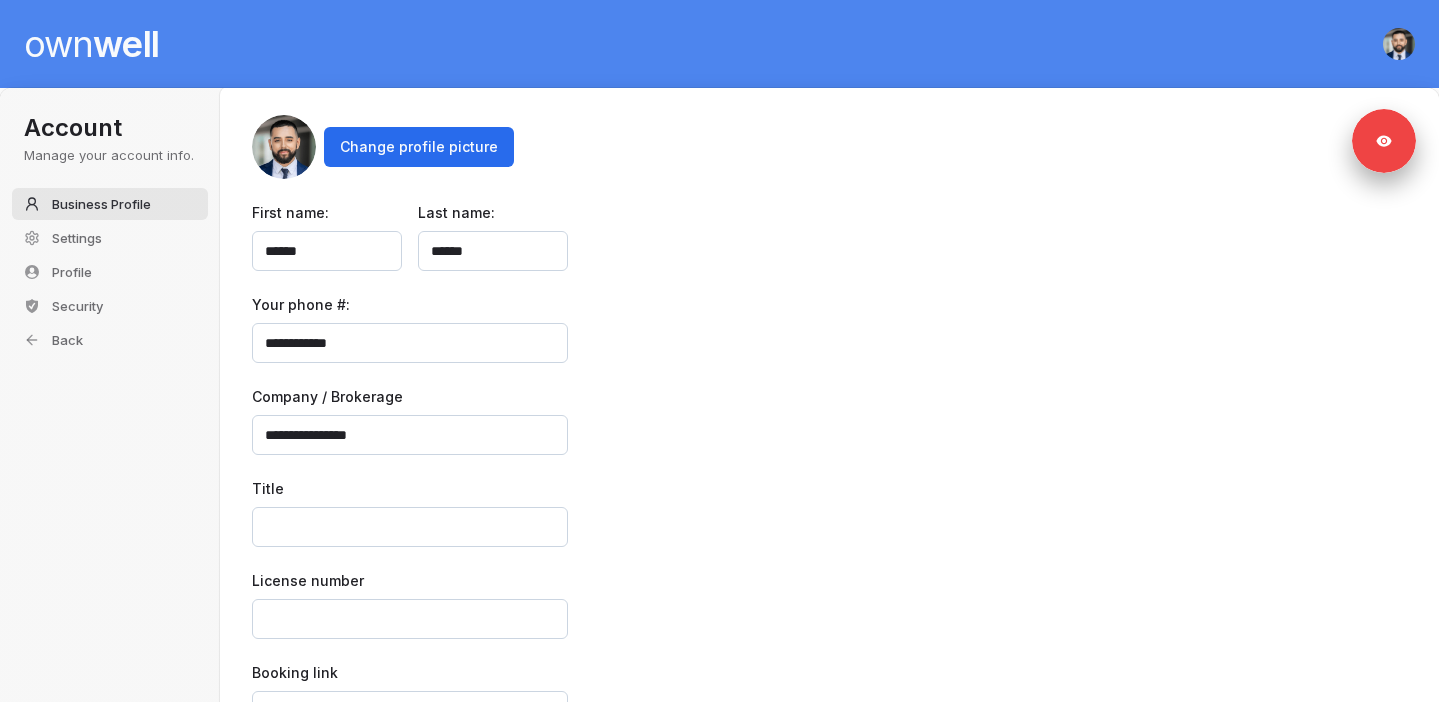 scroll, scrollTop: 32, scrollLeft: 0, axis: vertical 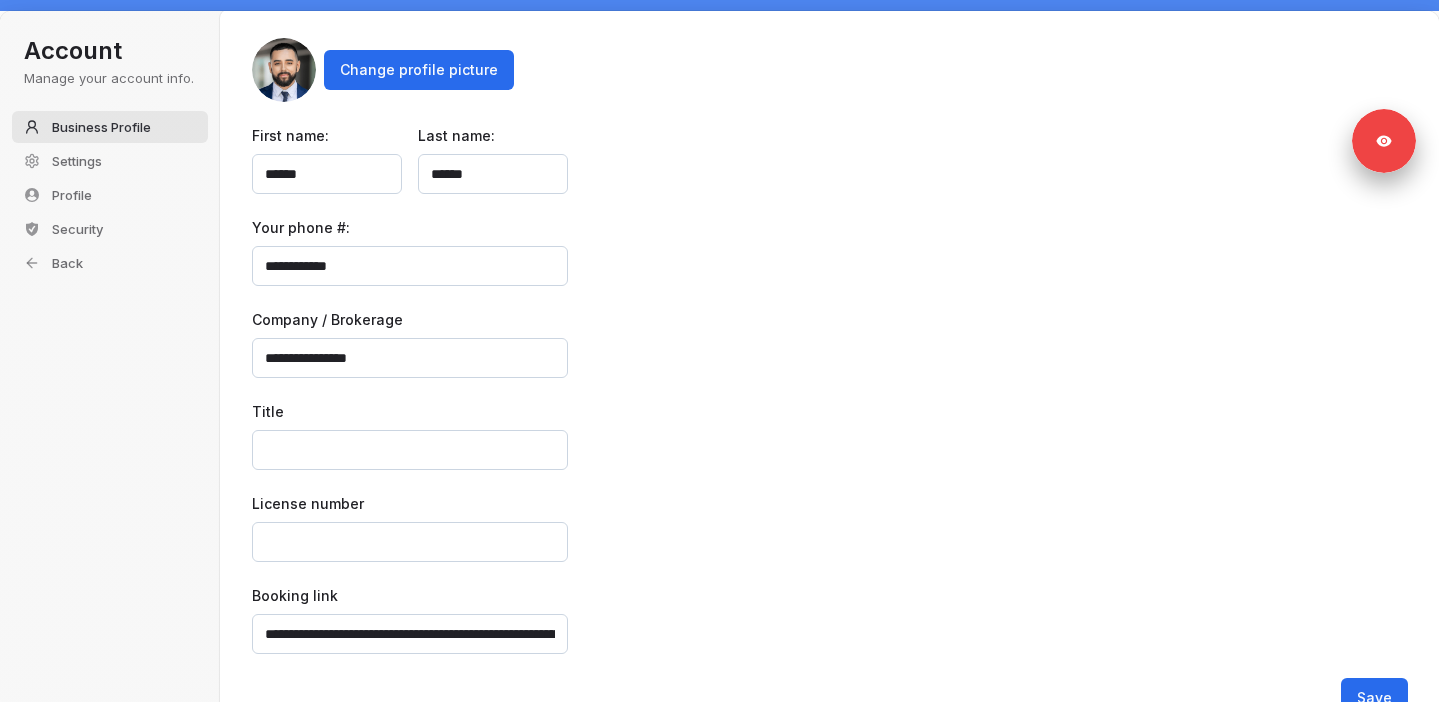 click on "**********" at bounding box center (410, 266) 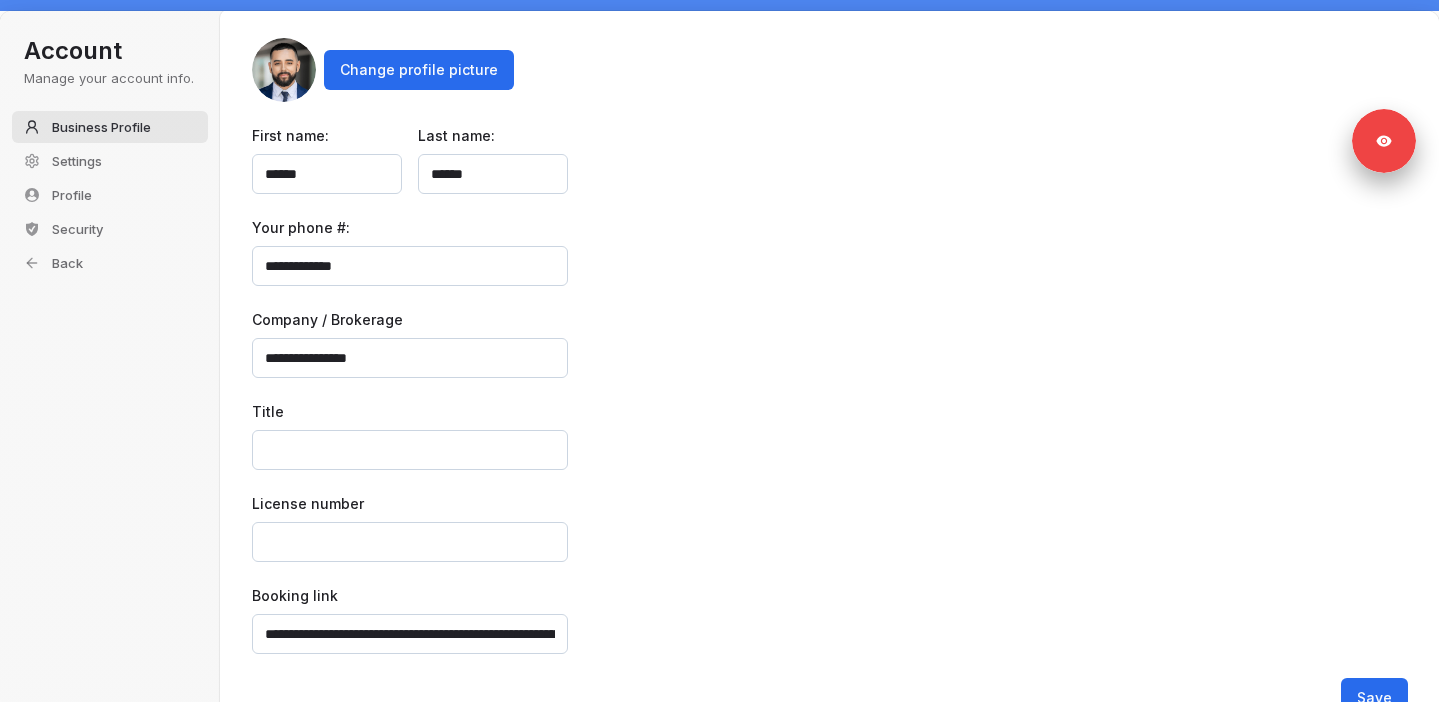 click on "**********" at bounding box center (410, 266) 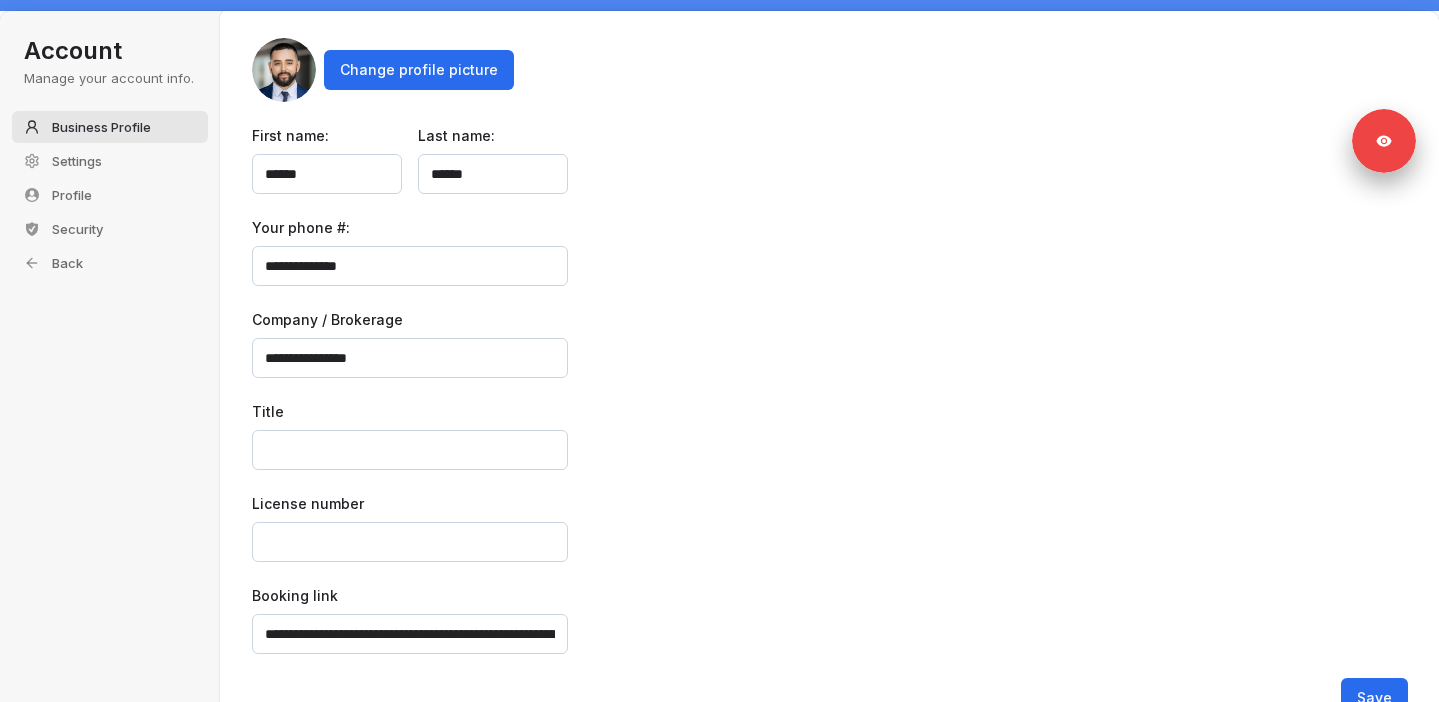 click on "**********" at bounding box center (410, 266) 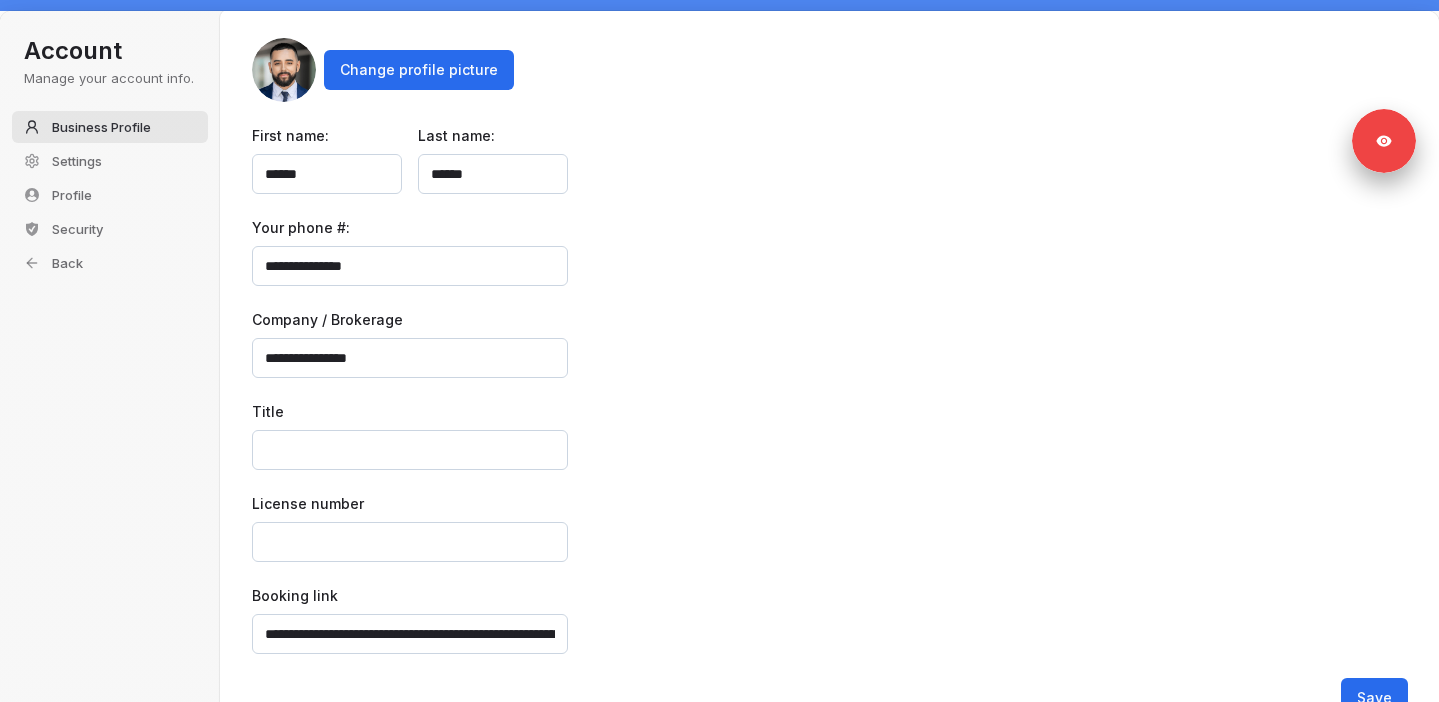 type on "**********" 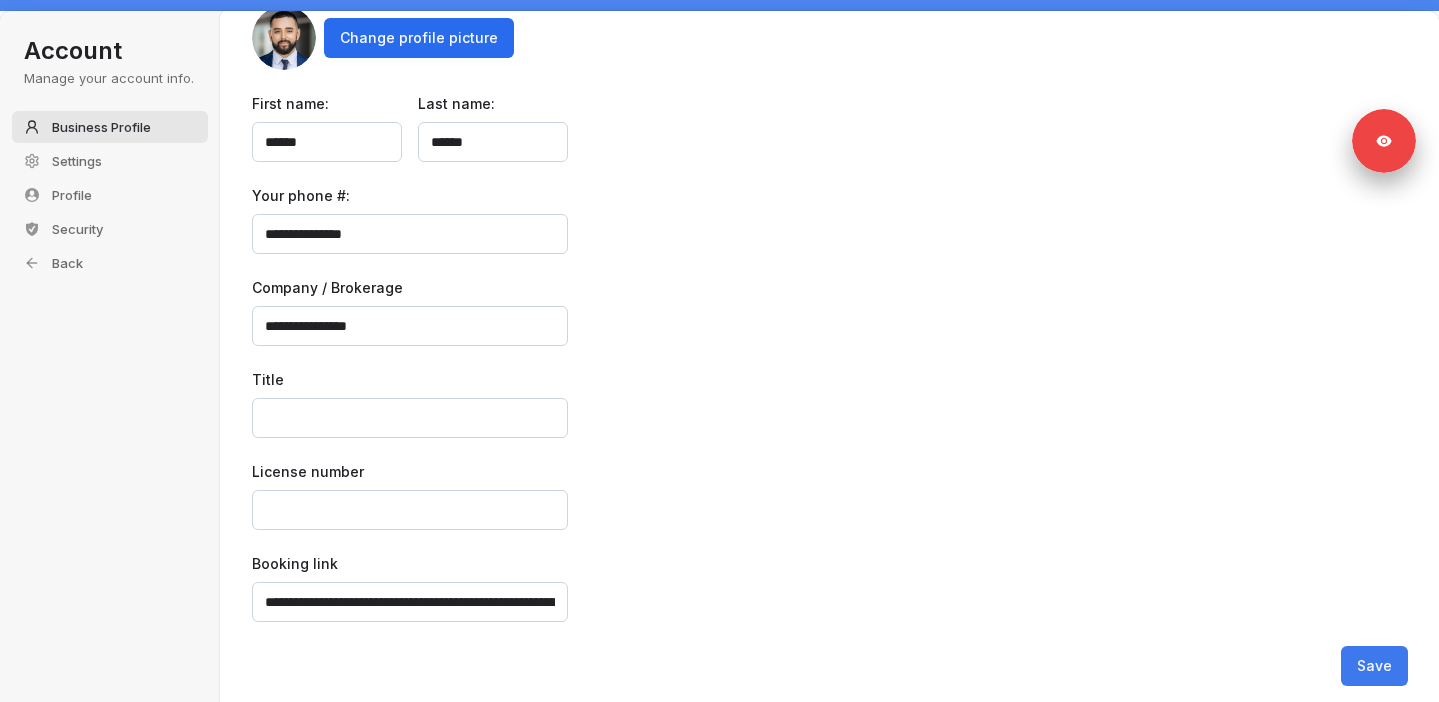click on "Save" at bounding box center [1374, 666] 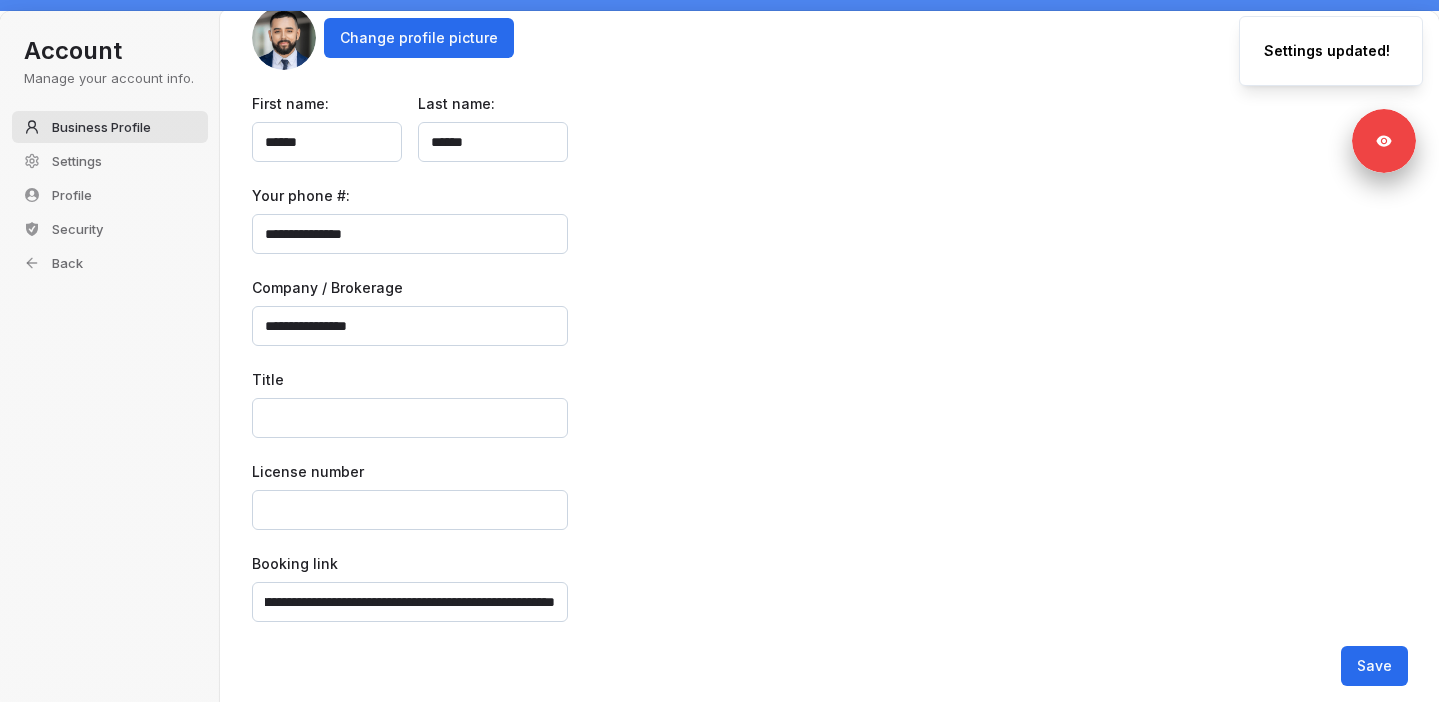 scroll, scrollTop: 0, scrollLeft: 161, axis: horizontal 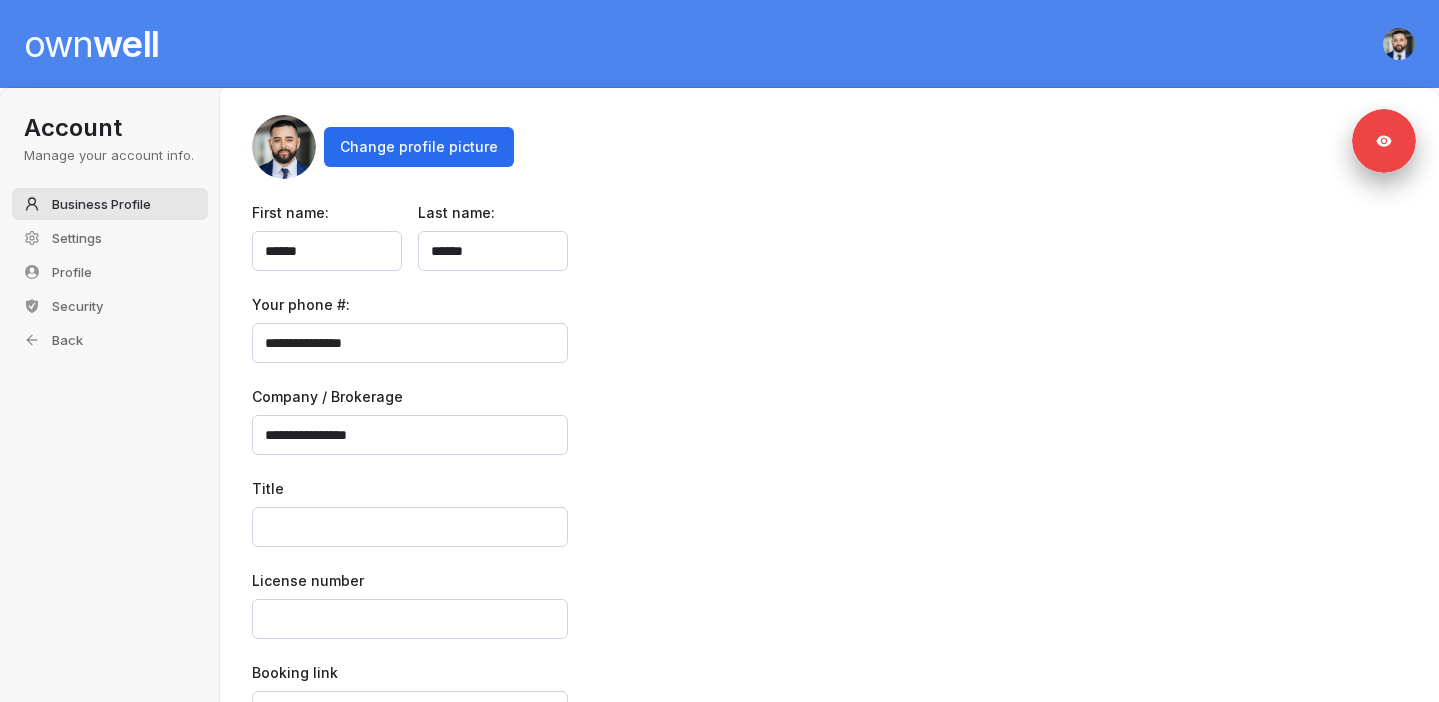 click on "own well" at bounding box center (91, 44) 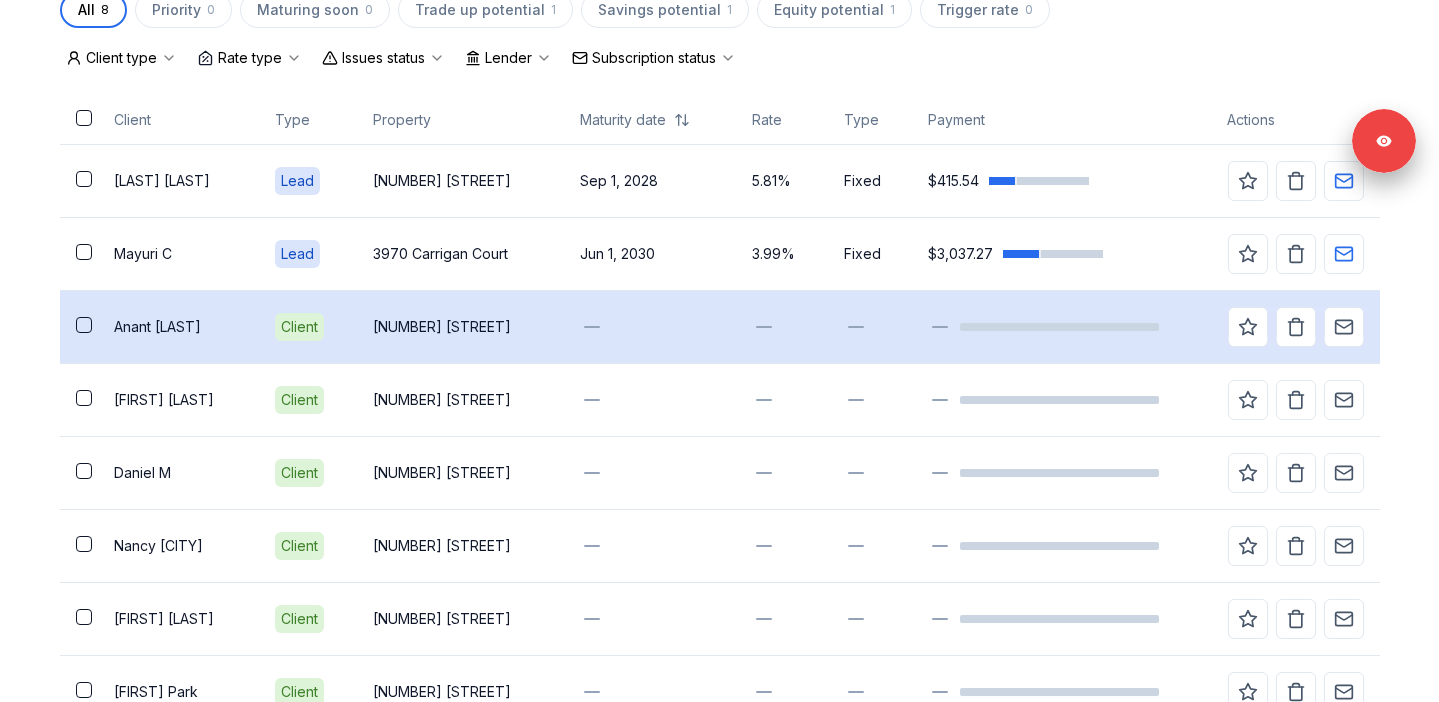 scroll, scrollTop: 547, scrollLeft: 0, axis: vertical 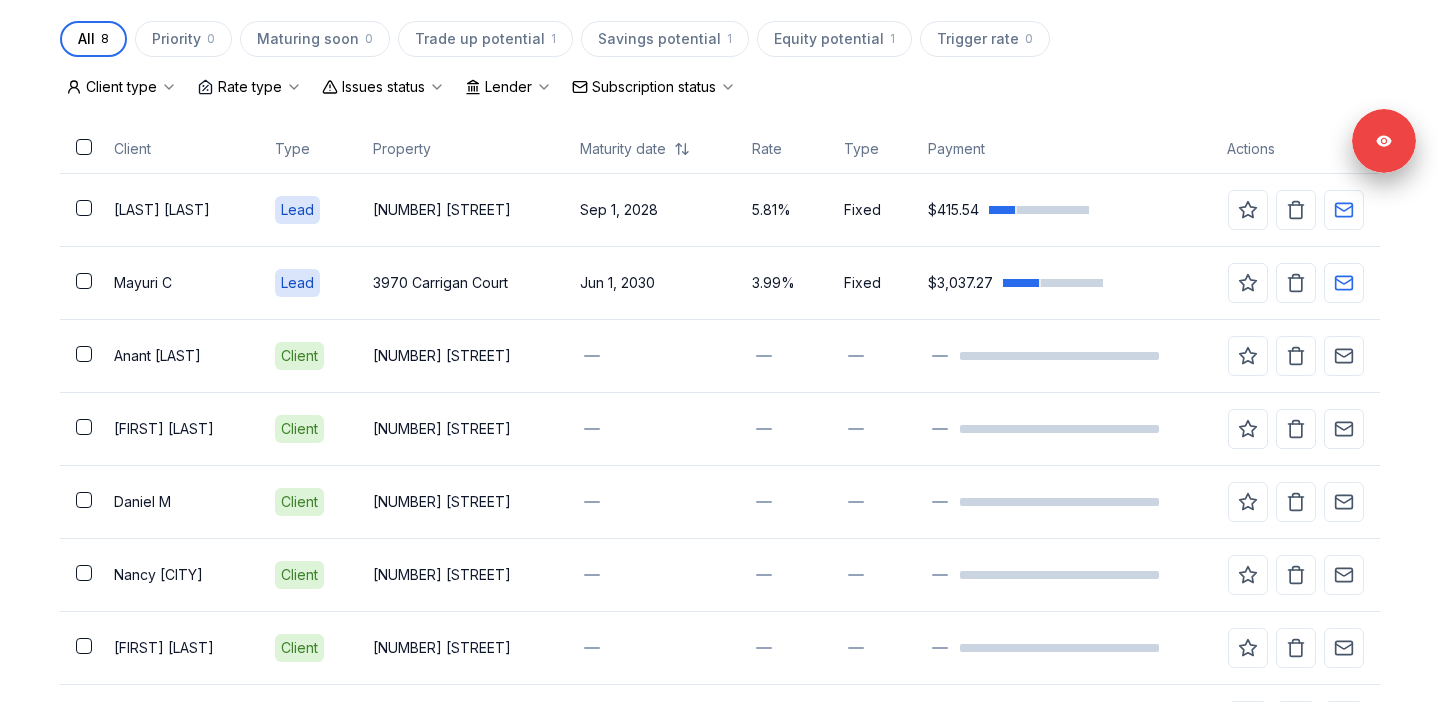 click on "Clients Search... Bulk action   Add client All 8 Priority 0 Maturing soon 0 Trade up potential 1 Savings potential 1 Equity potential 1 Trigger rate 0 Client type Rate type Issues status Lender Subscription status Client Type Property Maturity date Rate Type Payment Actions HARNOOR   KAUR Lead 33664 Marshall Road Sep 1, 2028 5.81% Fixed $415.54 Mayuri   C Lead 3970 Carrigan Court Jun 1, 2030 3.99% Fixed $3,037.27 Anant   Seth Client 2303 939 Expo Boulevard Elyas   Badryhia Client 8144 16th Avenue Daniel   M Client 210 815 4th Avenue Nancy   Richardson Client 208 27358 32 Avenue Gerardo    Salinas Client 107 615 North Road Joon   Park Client 1703 5665 Boundary Road 8   clients 1  of  1  pages Previous Next All  0  clients on this page are selected. Select all  8  clients from all pages" at bounding box center [720, 391] 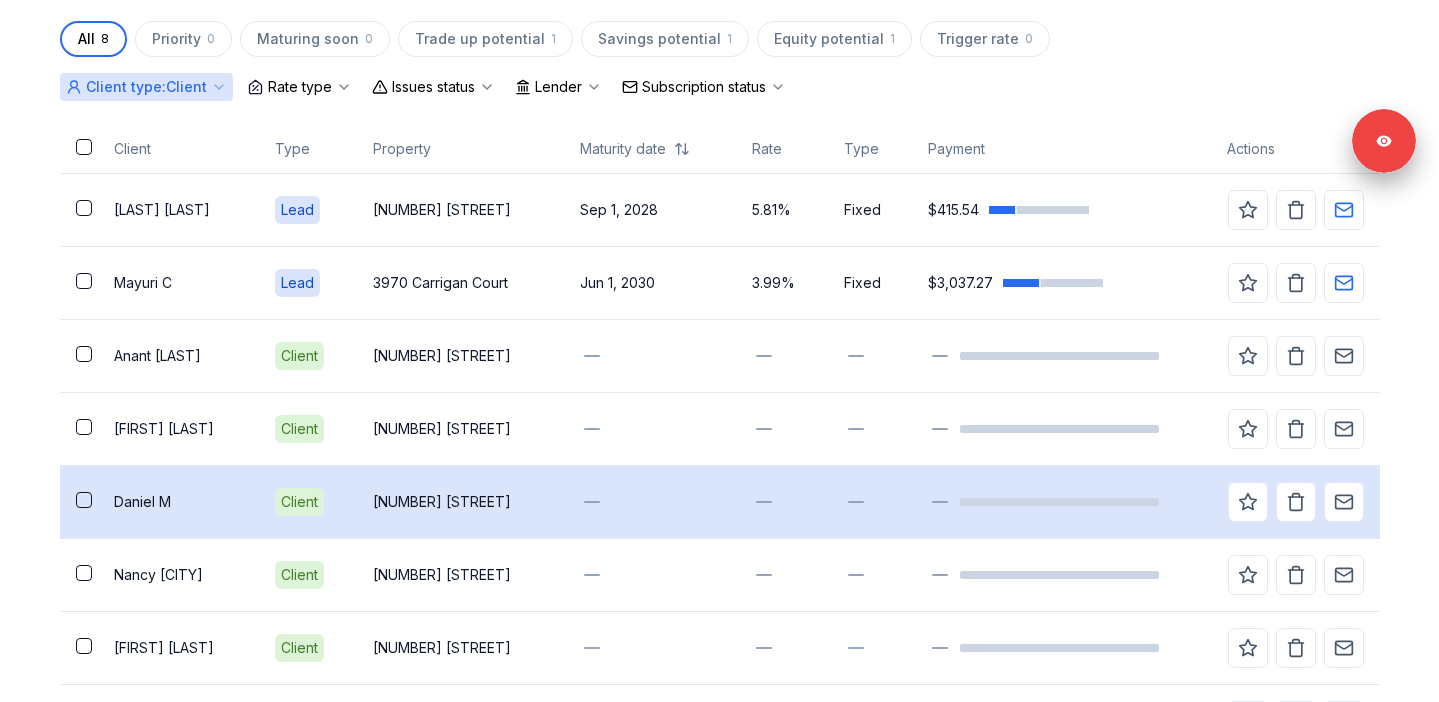 scroll, scrollTop: 531, scrollLeft: 0, axis: vertical 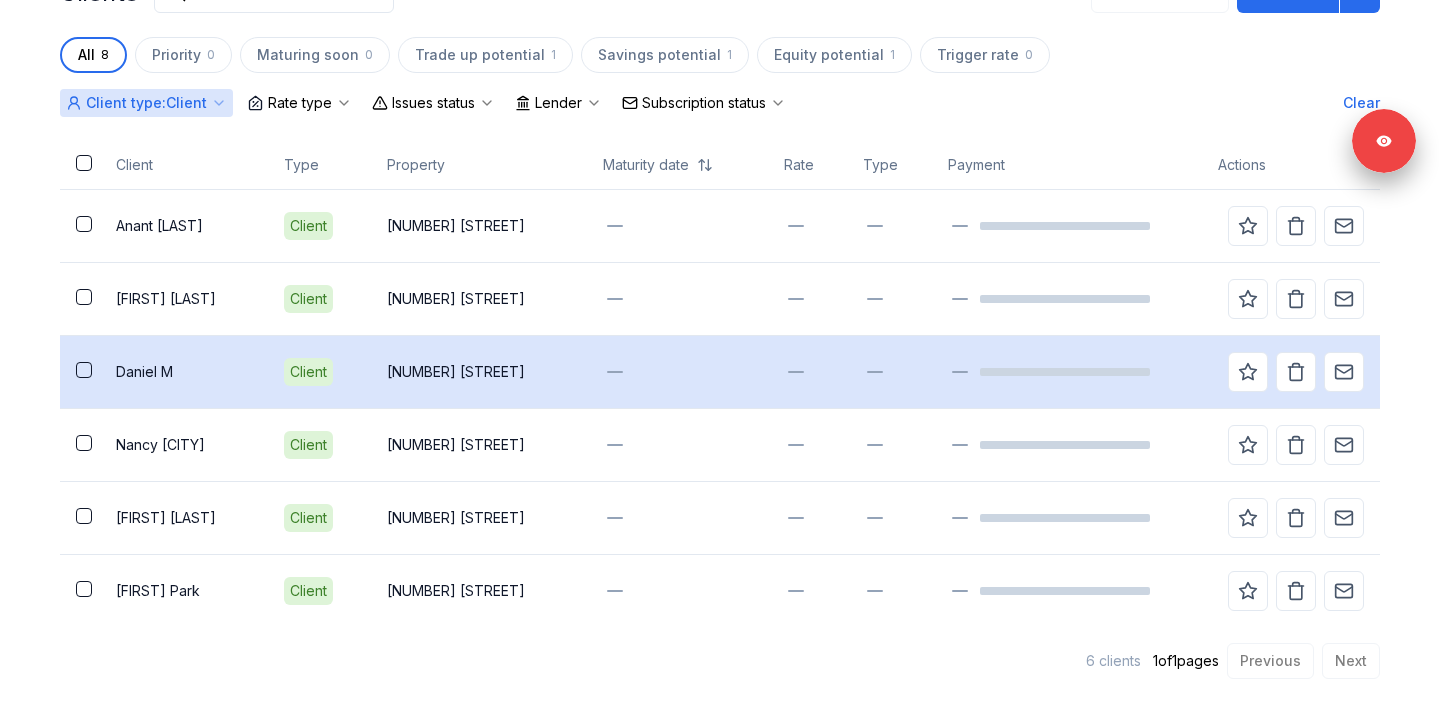 click on "Daniel   M" at bounding box center (184, 372) 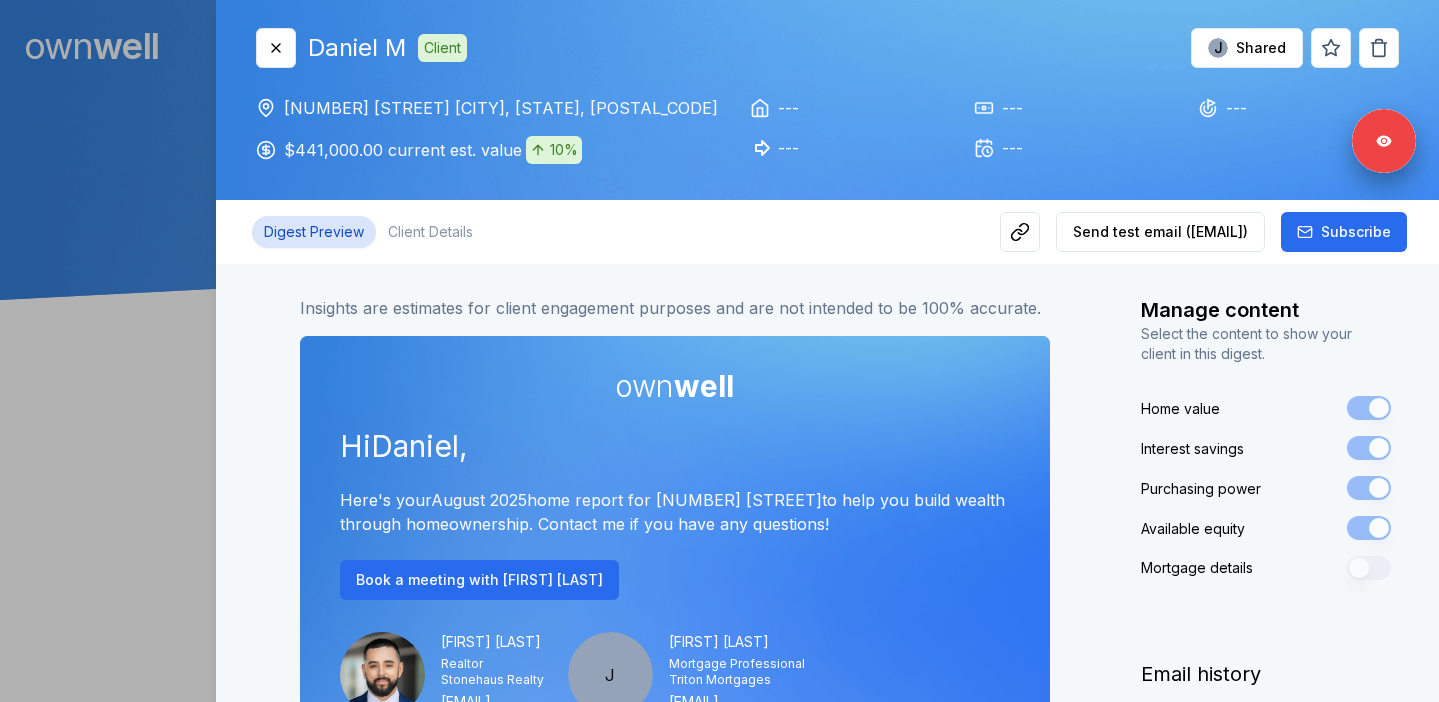 scroll, scrollTop: 0, scrollLeft: 0, axis: both 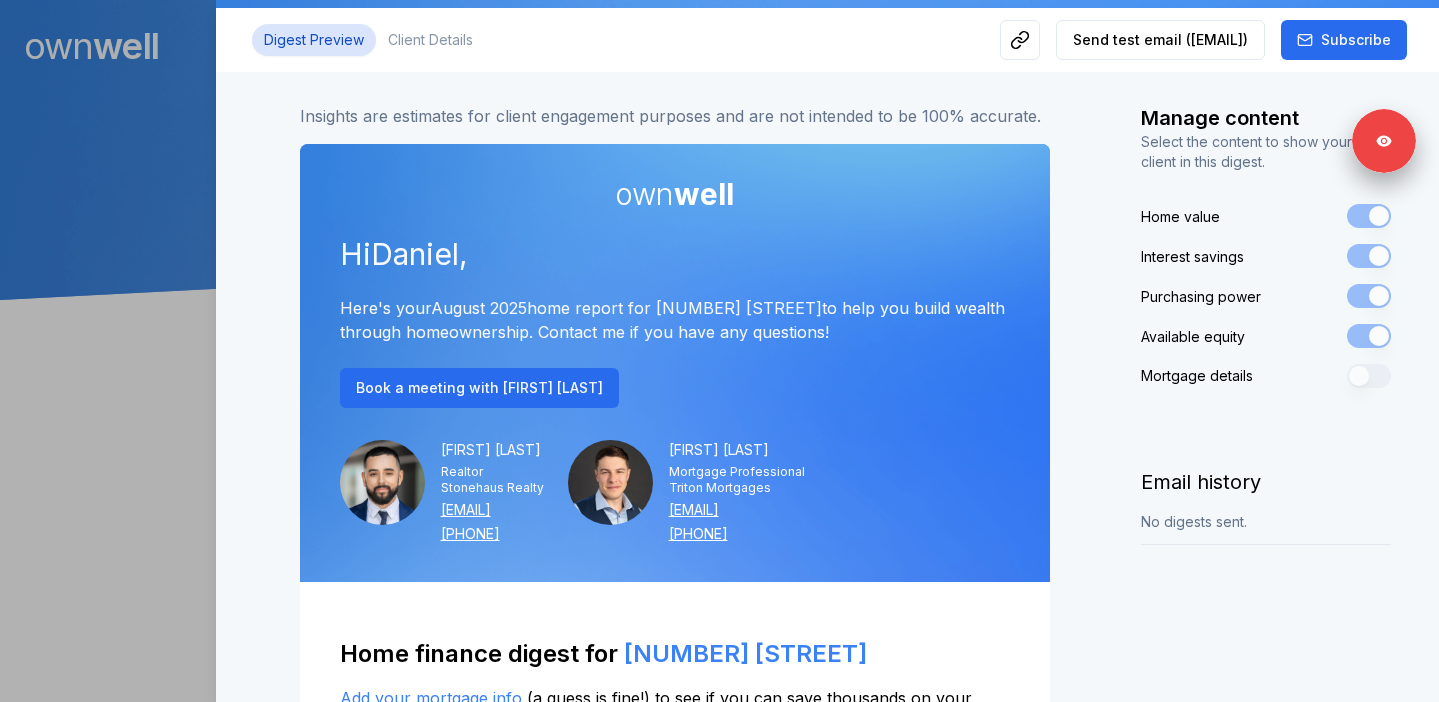 type 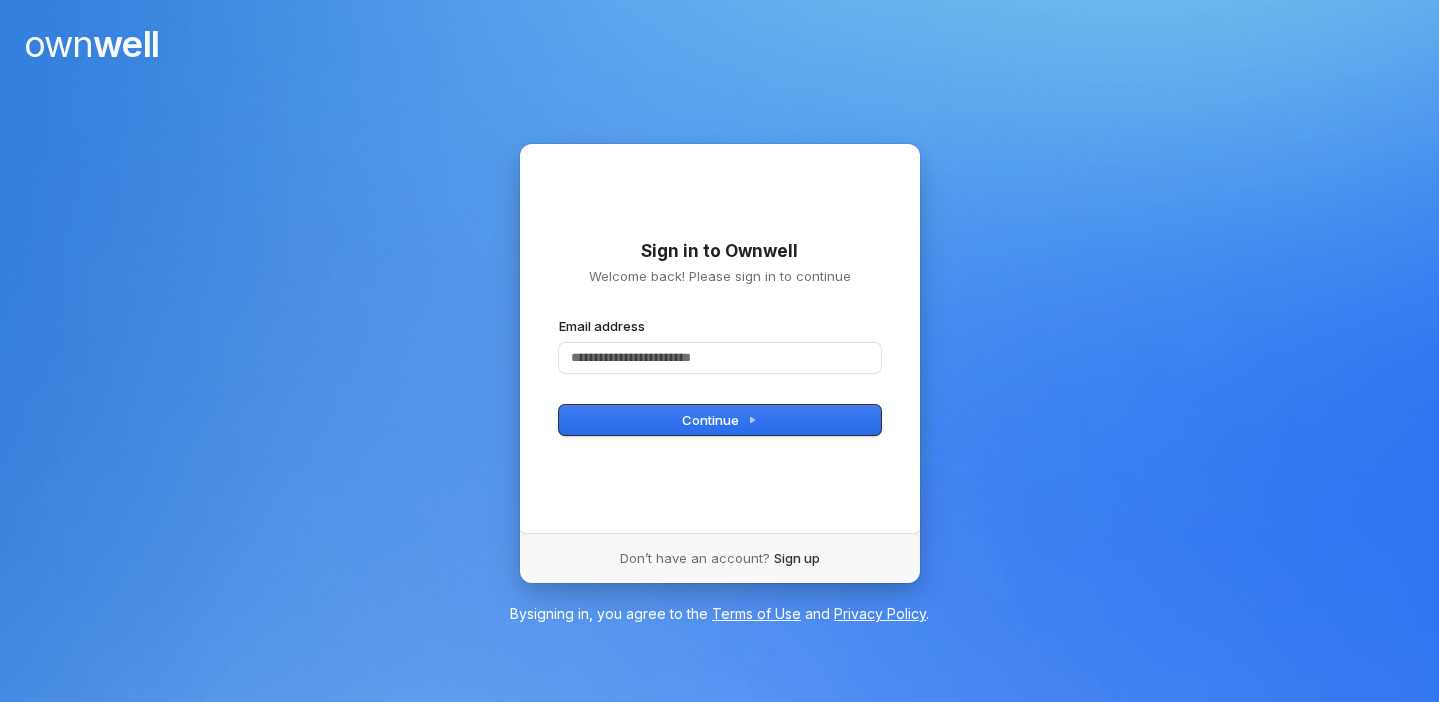 scroll, scrollTop: 0, scrollLeft: 0, axis: both 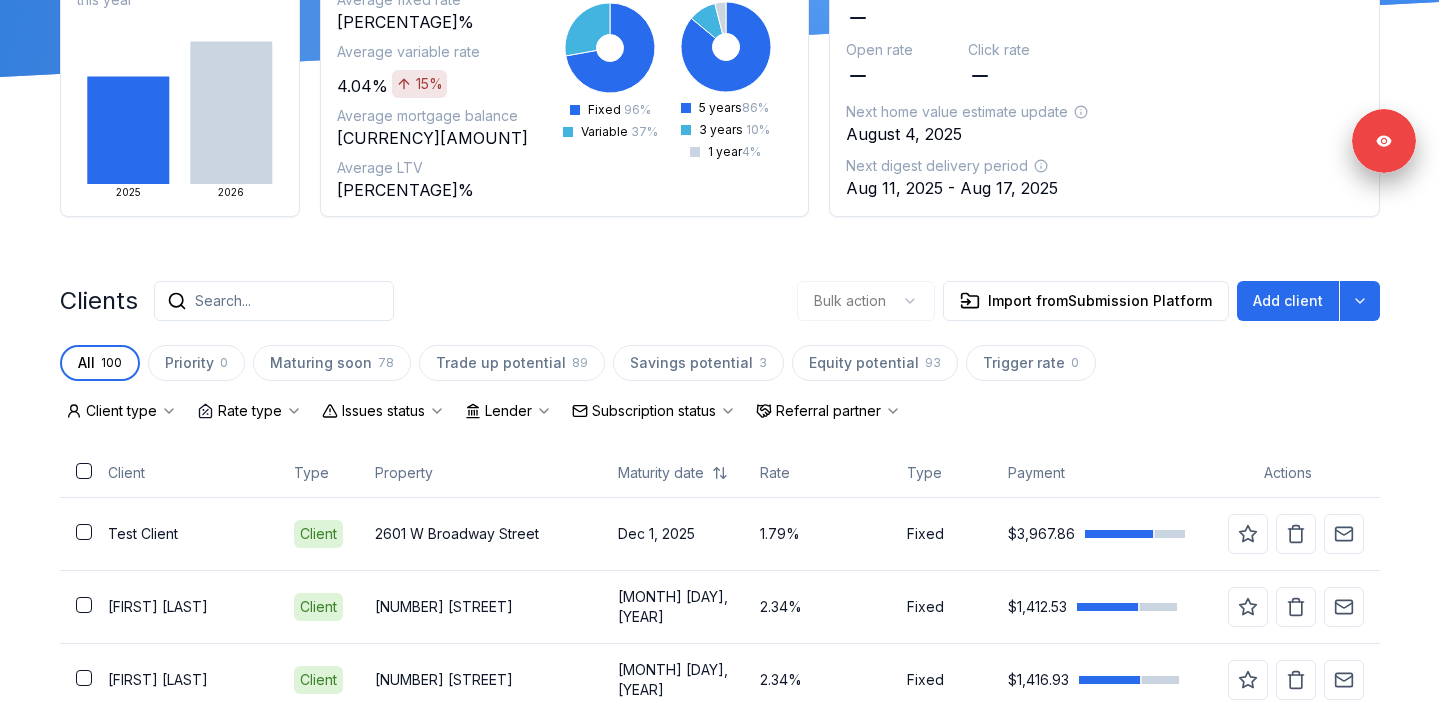 click on "Clients Search... Bulk action   Import from  Submission Platform Add client All 100 Priority 0 Maturing soon 78 Trade up potential 89 Savings potential 3 Equity potential 93 Trigger rate 0 Client type Rate type Issues status Lender Subscription status Referral partner Client Type Property Maturity date Rate Type Payment Actions [FIRST]   [LAST] Client [NUMBER] [STREET] [MONTH] [DAY], [YEAR] [PERCENTAGE]% Fixed [CURRENCY][AMOUNT] [FIRST]   [LAST] Client [NUMBER] [STREET] [MONTH] [DAY], [YEAR] [PERCENTAGE]% Fixed [CURRENCY][AMOUNT] [FIRST]   [LAST] Client [NUMBER] [STREET] [MONTH] [DAY], [YEAR] [PERCENTAGE]% Fixed [CURRENCY][AMOUNT] [FIRST]   [LAST] Client [NUMBER] [STREET] [MONTH] [DAY], [YEAR] [PERCENTAGE]% Fixed [CURRENCY][AMOUNT] [FIRST]   [LAST] Client [NUMBER] [STREET] [MONTH] [DAY], [YEAR] [PERCENTAGE]% Fixed [CURRENCY][AMOUNT] [FIRST]   [LAST] Client [NUMBER] [STREET] [MONTH] [DAY], [YEAR] [PERCENTAGE]% Fixed [CURRENCY][AMOUNT] [FIRST]   [LAST] Client [NUMBER] [STREET] [MONTH] [DAY], [YEAR] [PERCENTAGE]% Fixed [CURRENCY][AMOUNT] [FIRST]   [LAST] Client [NUMBER] [STREET] [MONTH] [DAY], [YEAR] [PERCENTAGE]% Fixed [CURRENCY][AMOUNT] [FIRST]   [LAST] Client [NUMBER] [STREET] [MONTH] [DAY], [YEAR] [PERCENTAGE]% Fixed [CURRENCY][AMOUNT] [FIRST]   [LAST] Client [NUMBER] [STREET] [MONTH] [DAY], [YEAR]" at bounding box center [720, 2284] 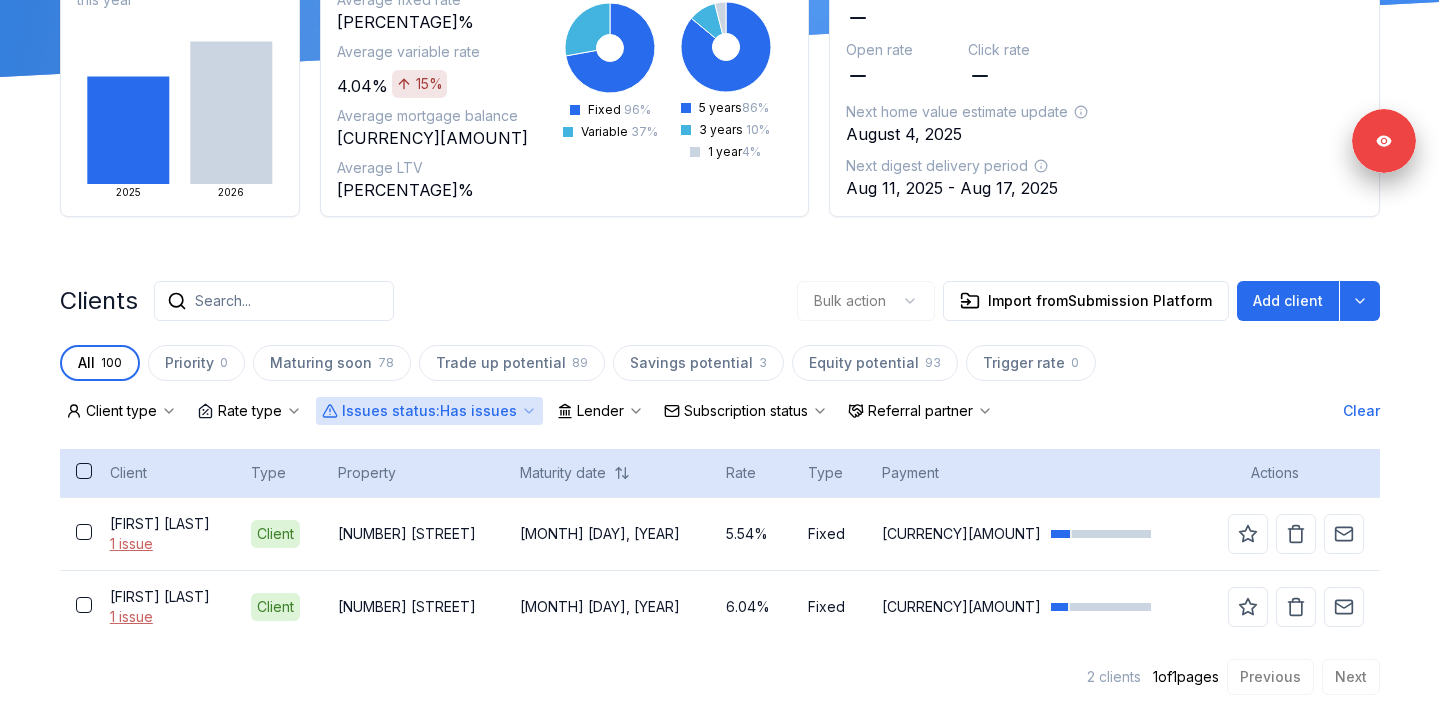 scroll, scrollTop: 239, scrollLeft: 0, axis: vertical 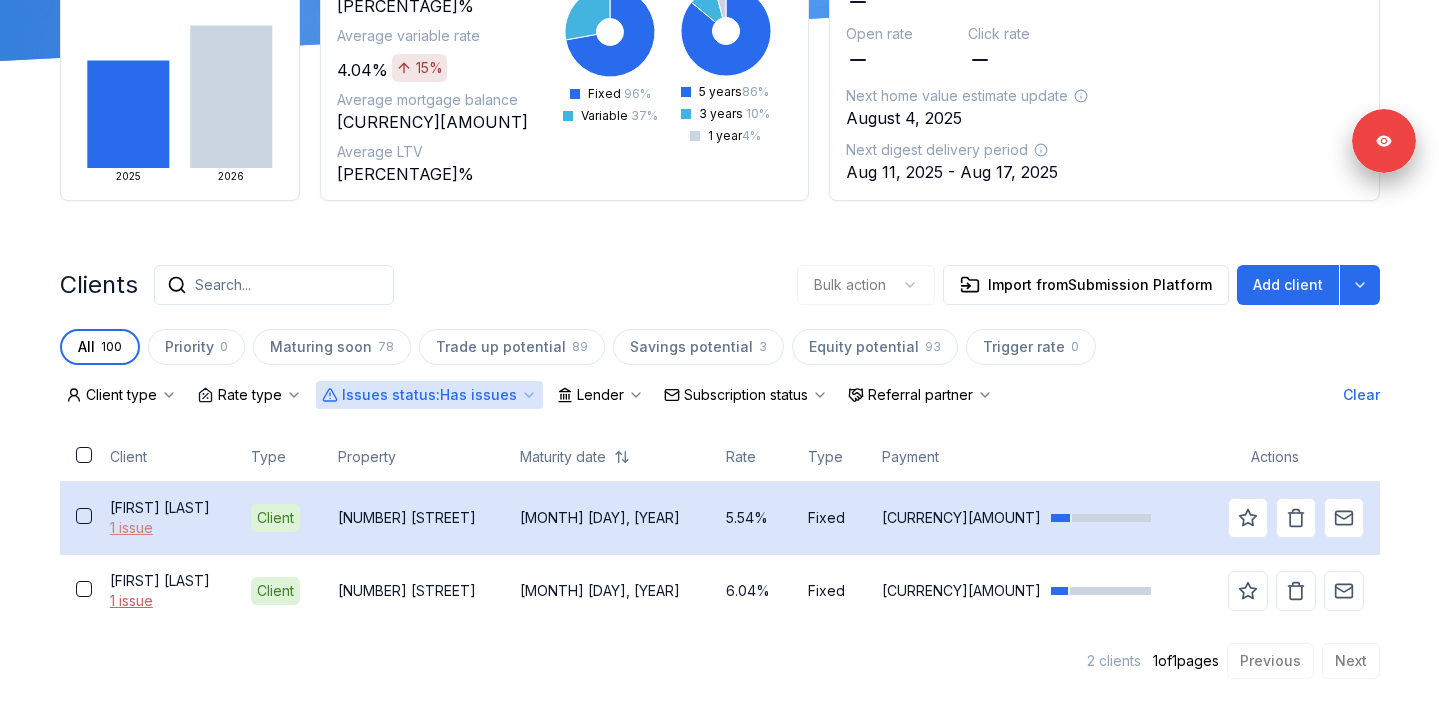 click on "1   issue" at bounding box center (165, 528) 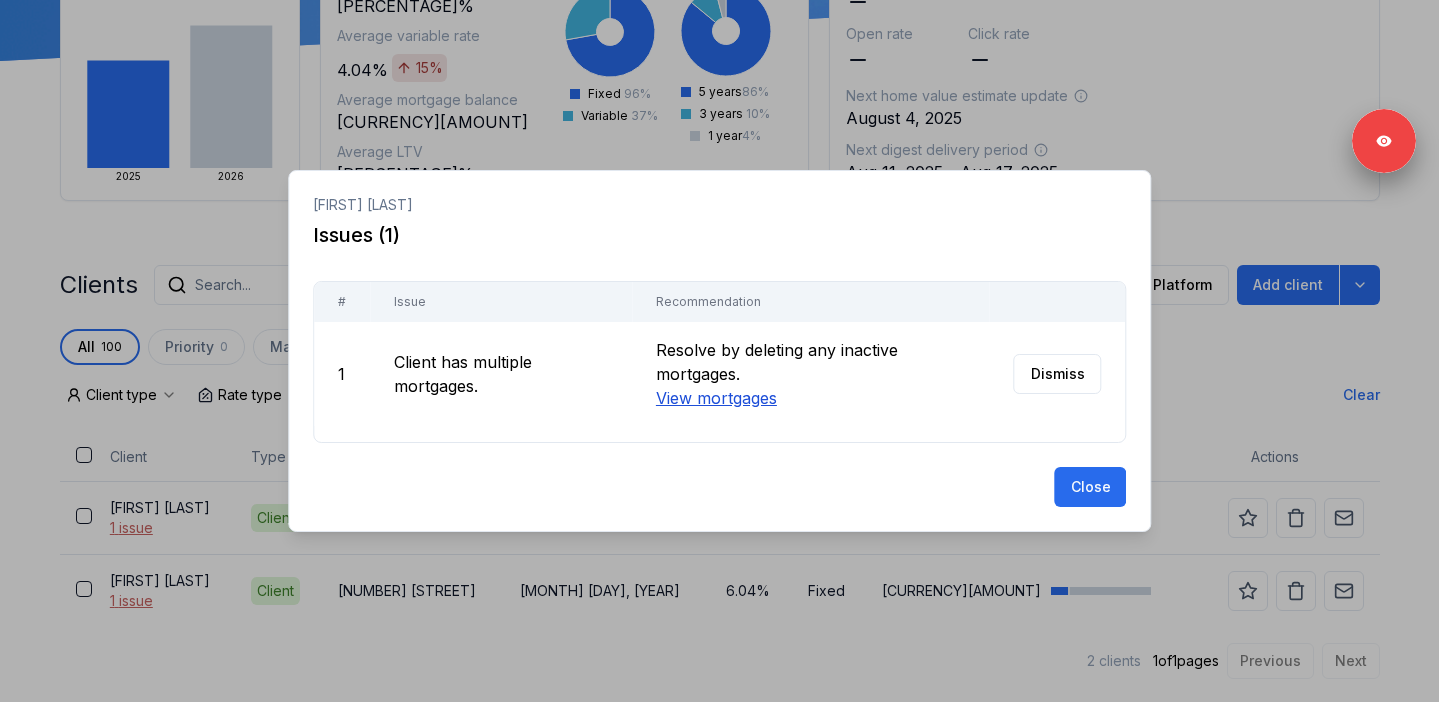 click on "View mortgages" at bounding box center [715, 398] 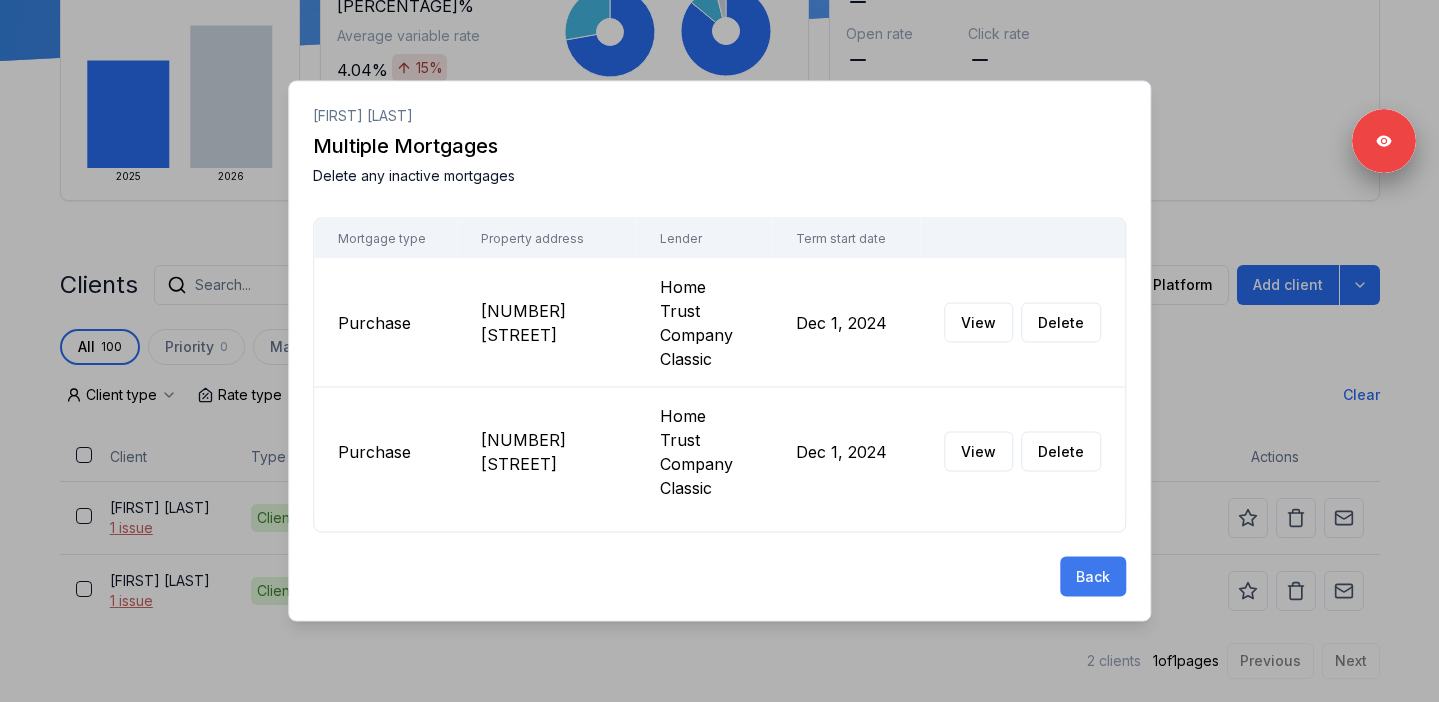click on "Back" at bounding box center (1093, 577) 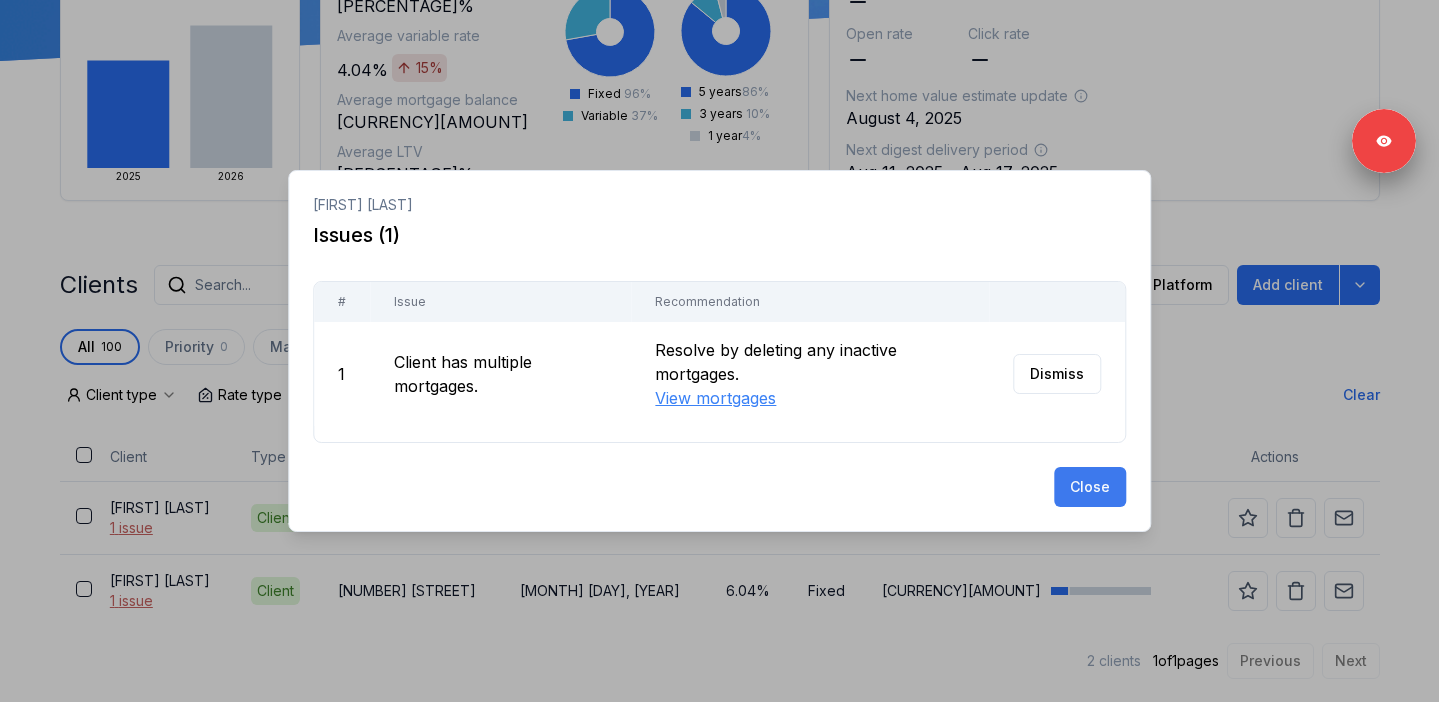 click on "Close" at bounding box center (1090, 487) 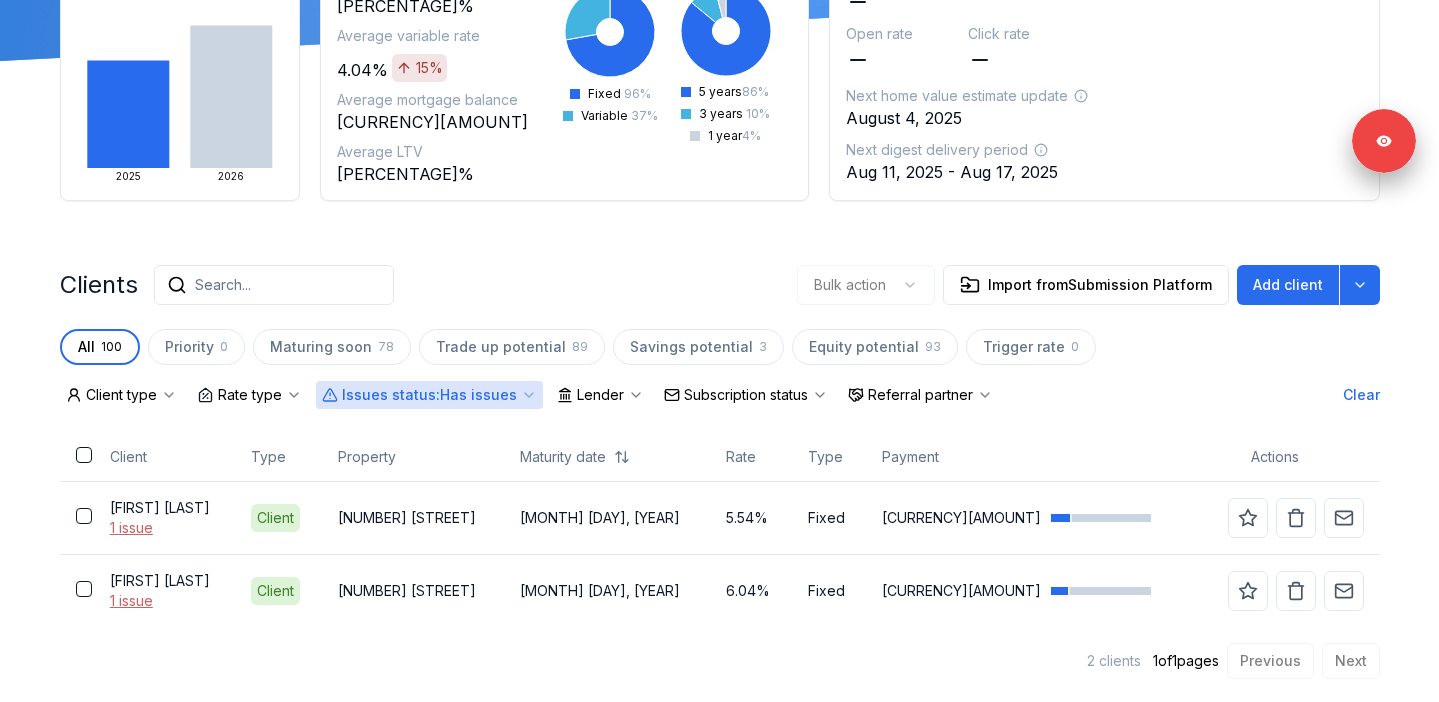click on "Issues status :  Has issues" at bounding box center [429, 395] 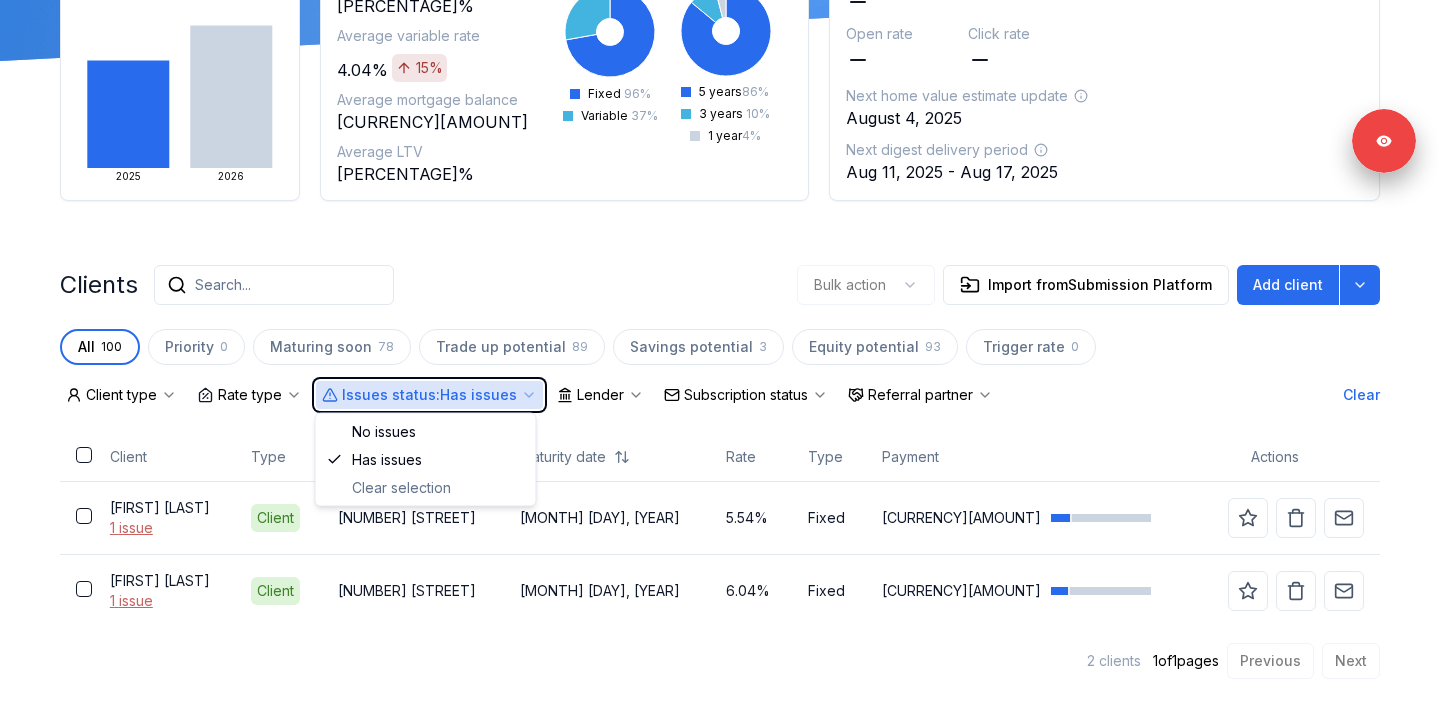 click on "Clients Search... Bulk action   Import from  Submission Platform Add client All 100 Priority 0 Maturing soon 78 Trade up potential 89 Savings potential 3 Equity potential 93 Trigger rate 0 Client type Rate type Issues status :  Has issues Lender Subscription status Referral partner Clear Client Type Property Maturity date Rate Type Payment Actions [FIRST]   [LAST] 1   issue Client [NUMBER] [STREET] [MONTH] [DAY], [YEAR] [PERCENTAGE]% Fixed [CURRENCY][AMOUNT] [FIRST]   [LAST] 1   issue Client [NUMBER] [STREET] [MONTH] [DAY], [YEAR] [PERCENTAGE]% Fixed [CURRENCY][AMOUNT] 2   clients 1  of  1  pages Previous Next All  0  clients on this page are selected. Select all  2  clients from all pages" at bounding box center [720, 480] 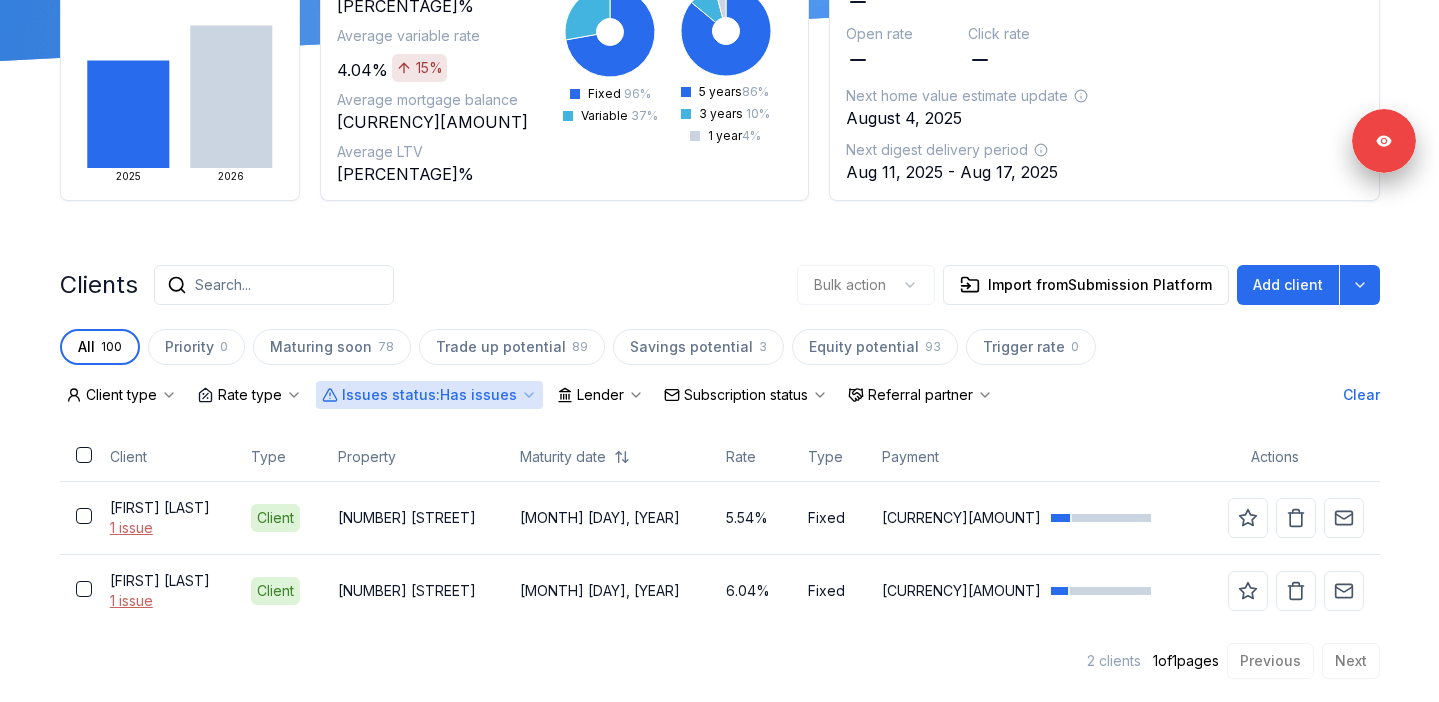 click on "Clients Search... Bulk action   Import from  Submission Platform Add client" at bounding box center [720, 285] 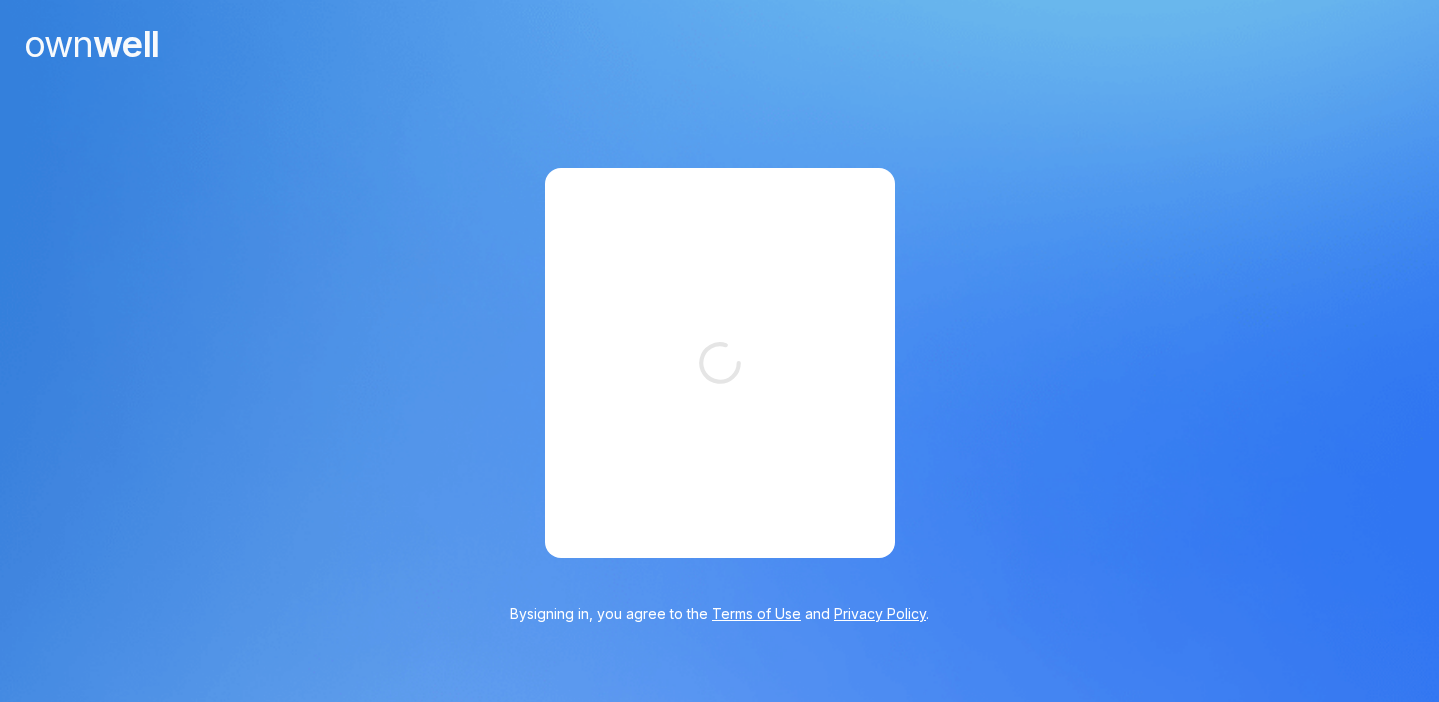 scroll, scrollTop: 0, scrollLeft: 0, axis: both 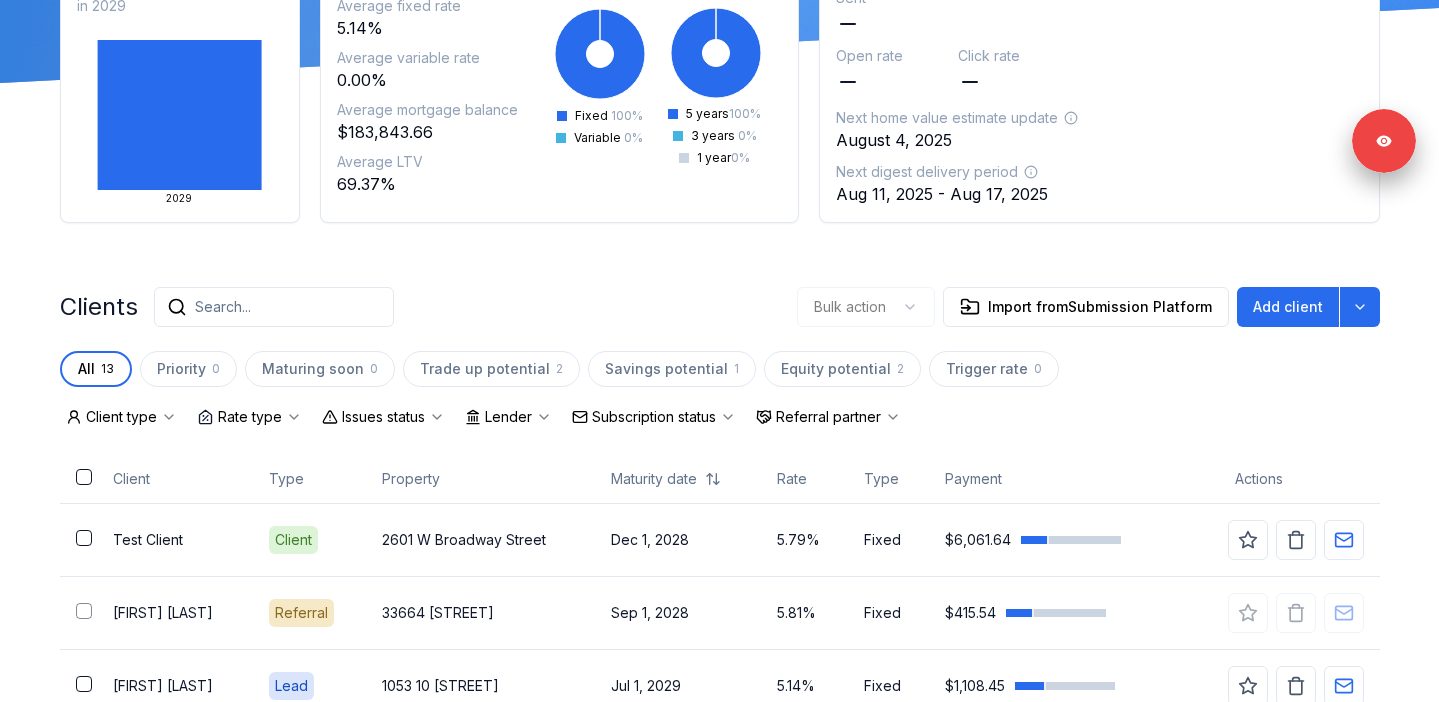 click on "Client type" at bounding box center [121, 417] 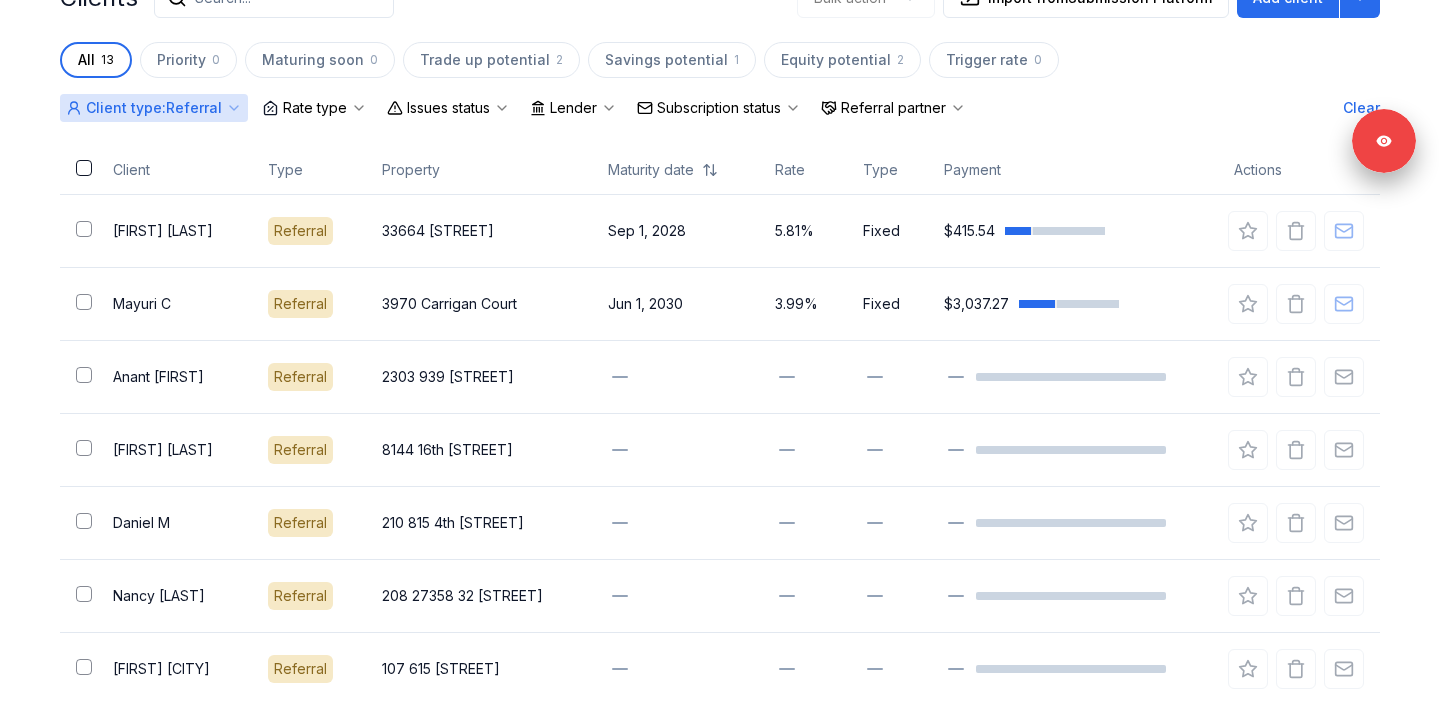 scroll, scrollTop: 677, scrollLeft: 0, axis: vertical 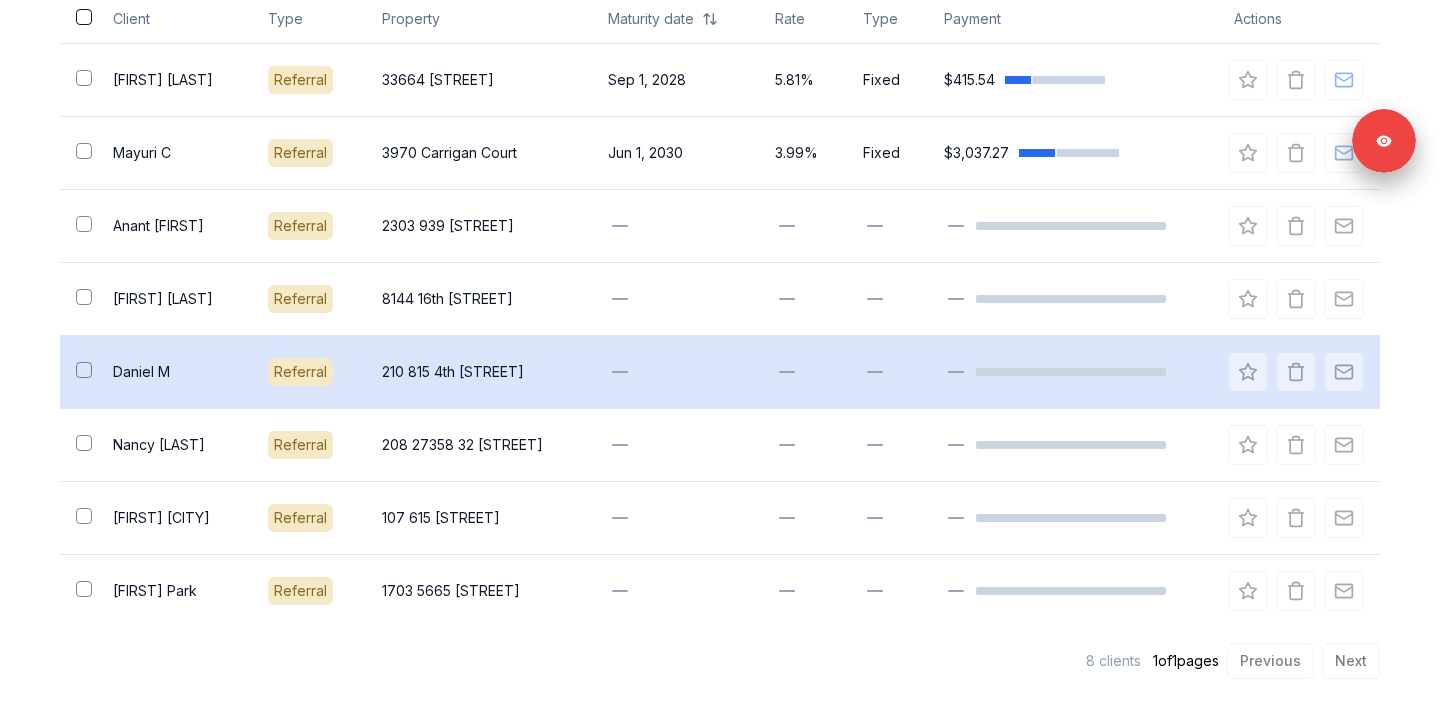 click on "Daniel   M" at bounding box center [174, 372] 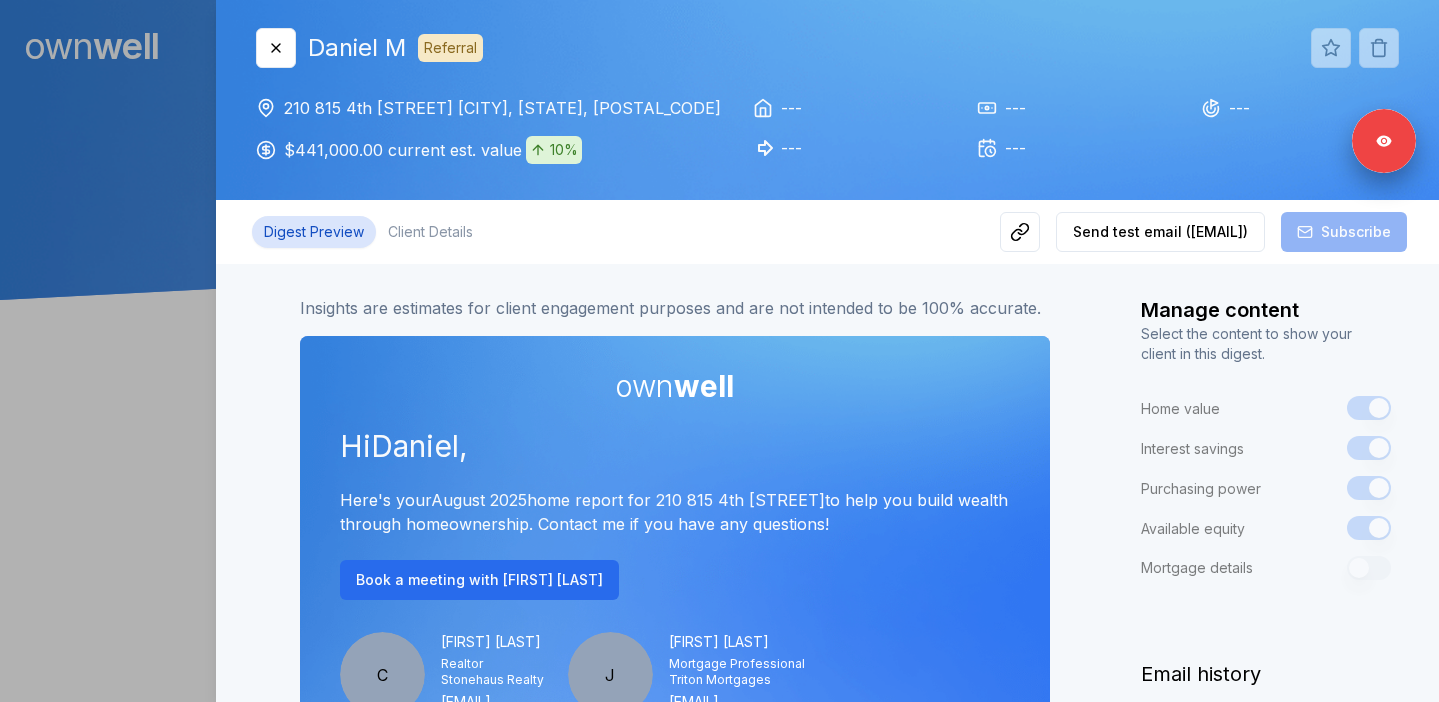 scroll, scrollTop: 0, scrollLeft: 0, axis: both 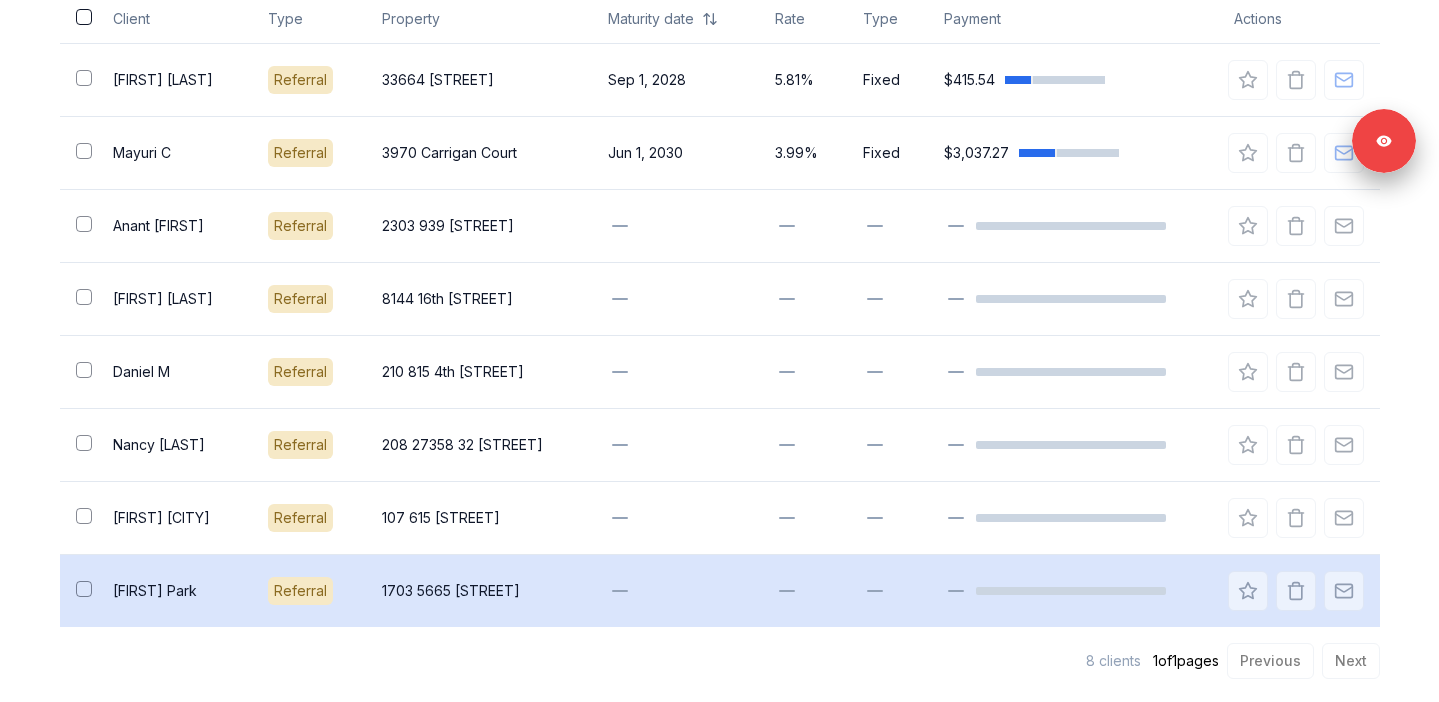 click on "Joon   Park" at bounding box center [174, 591] 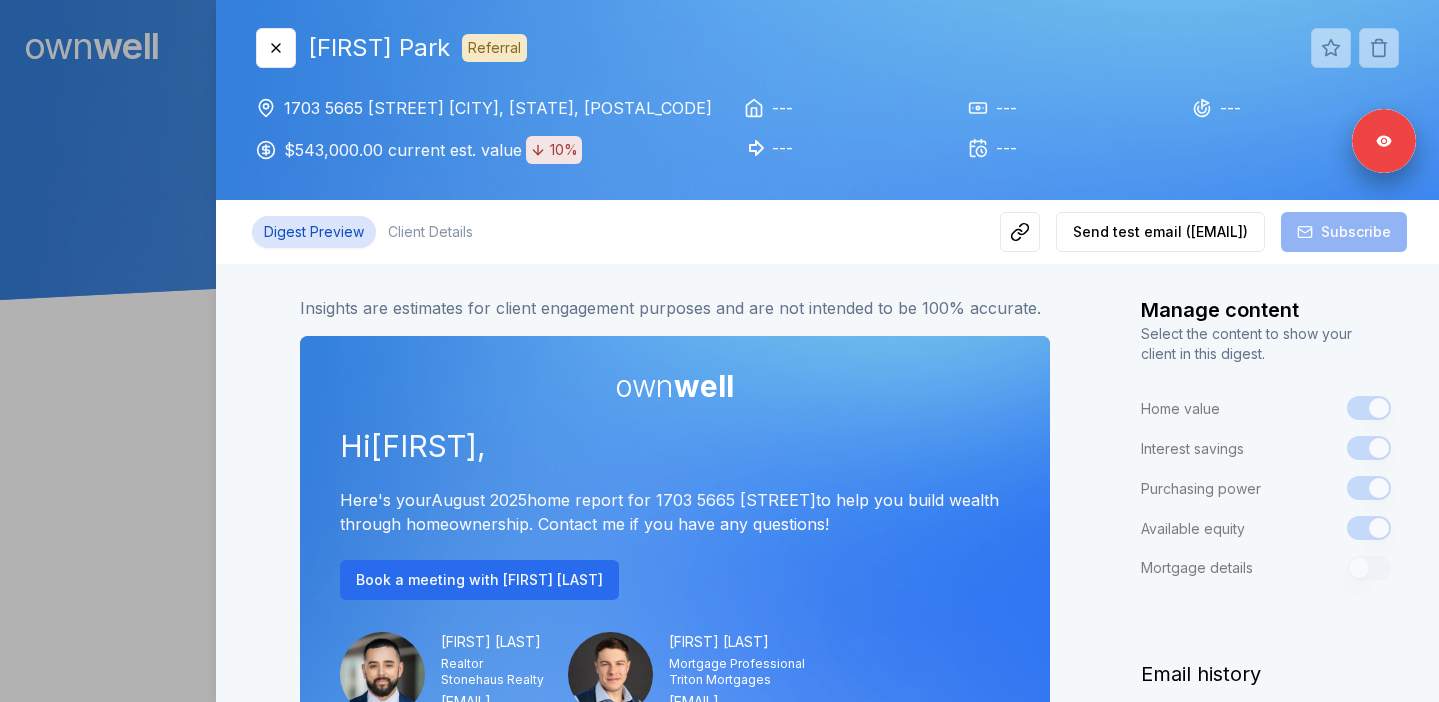 scroll, scrollTop: 0, scrollLeft: 0, axis: both 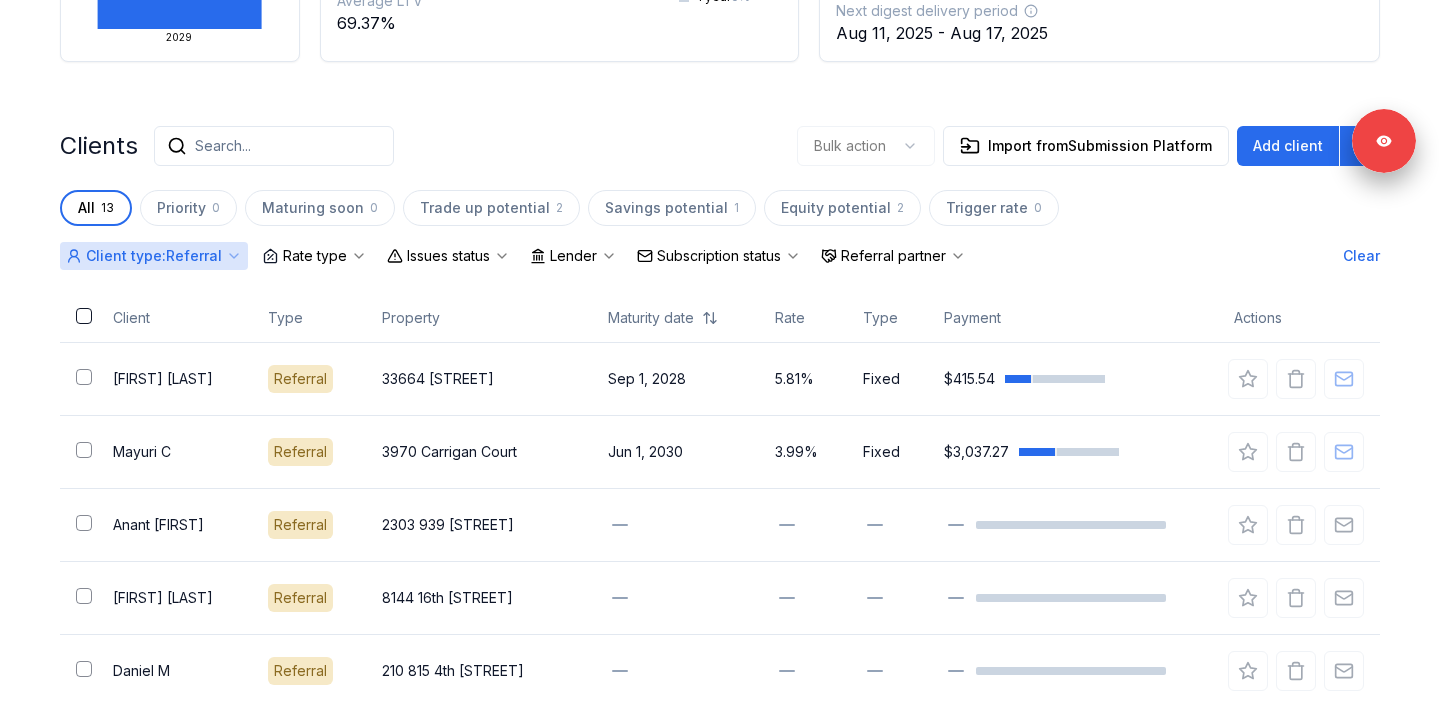 click on "Clients Search... Bulk action   Import from  Submission Platform Add client All 13 Priority 0 Maturing soon 0 Trade up potential 2 Savings potential 1 Equity potential 2 Trigger rate 0 Client type :  Referral Rate type Issues status Lender Subscription status Referral partner Clear Client Type Property Maturity date Rate Type Payment Actions HARNOOR   KAUR Referral 33664 Marshall Road Sep 1, 2028 5.81% Fixed $415.54 Mayuri   C Referral 3970 Carrigan Court Jun 1, 2030 3.99% Fixed $3,037.27 Anant   Seth Referral 2303 939 Expo Boulevard Elyas   Badryhia Referral 8144 16th Avenue Daniel   M Referral 210 815 4th Avenue Nancy   Richardson Referral 208 27358 32 Avenue Gerardo    Salinas Referral 107 615 North Road Joon   Park Referral 1703 5665 Boundary Road 8   clients 1  of  1  pages Previous Next All  0  clients on this page are selected. Select all  8  clients from all pages" at bounding box center [720, 560] 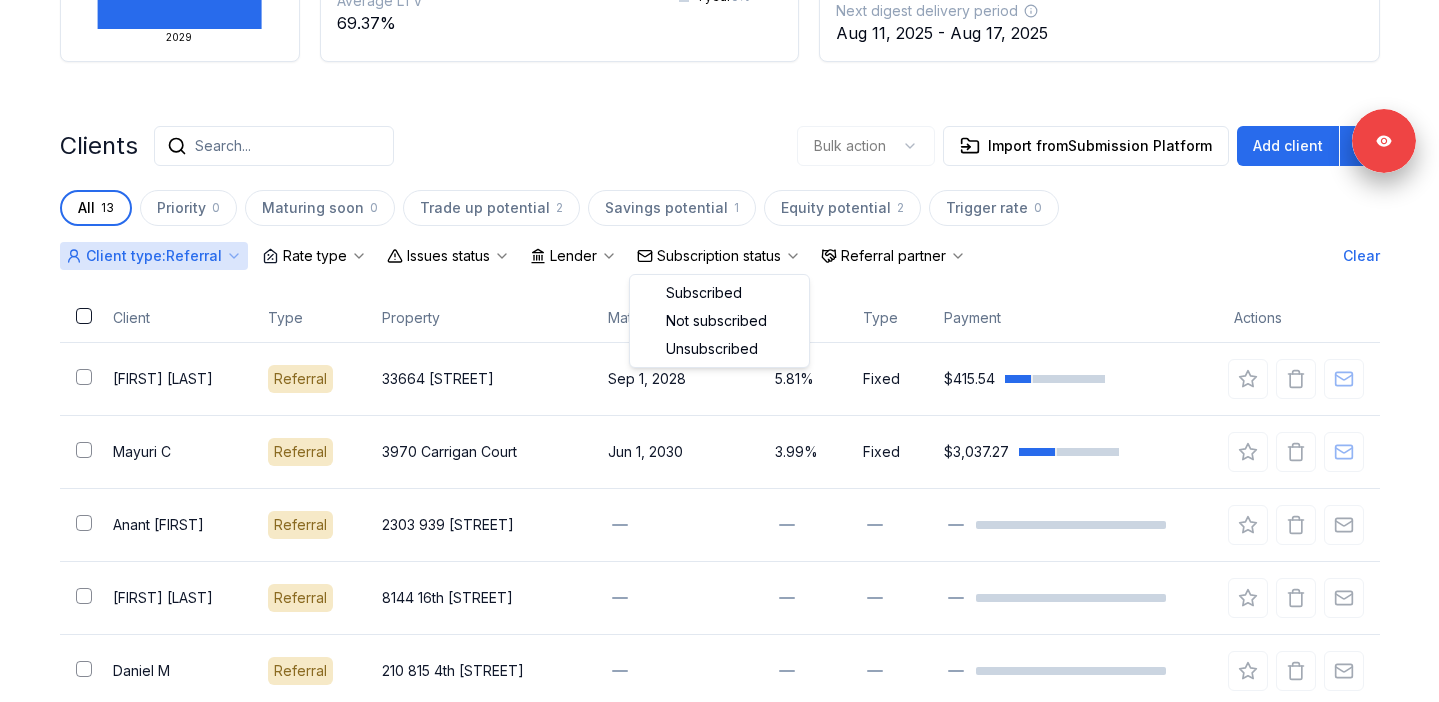 click on "Subscription status" at bounding box center [719, 256] 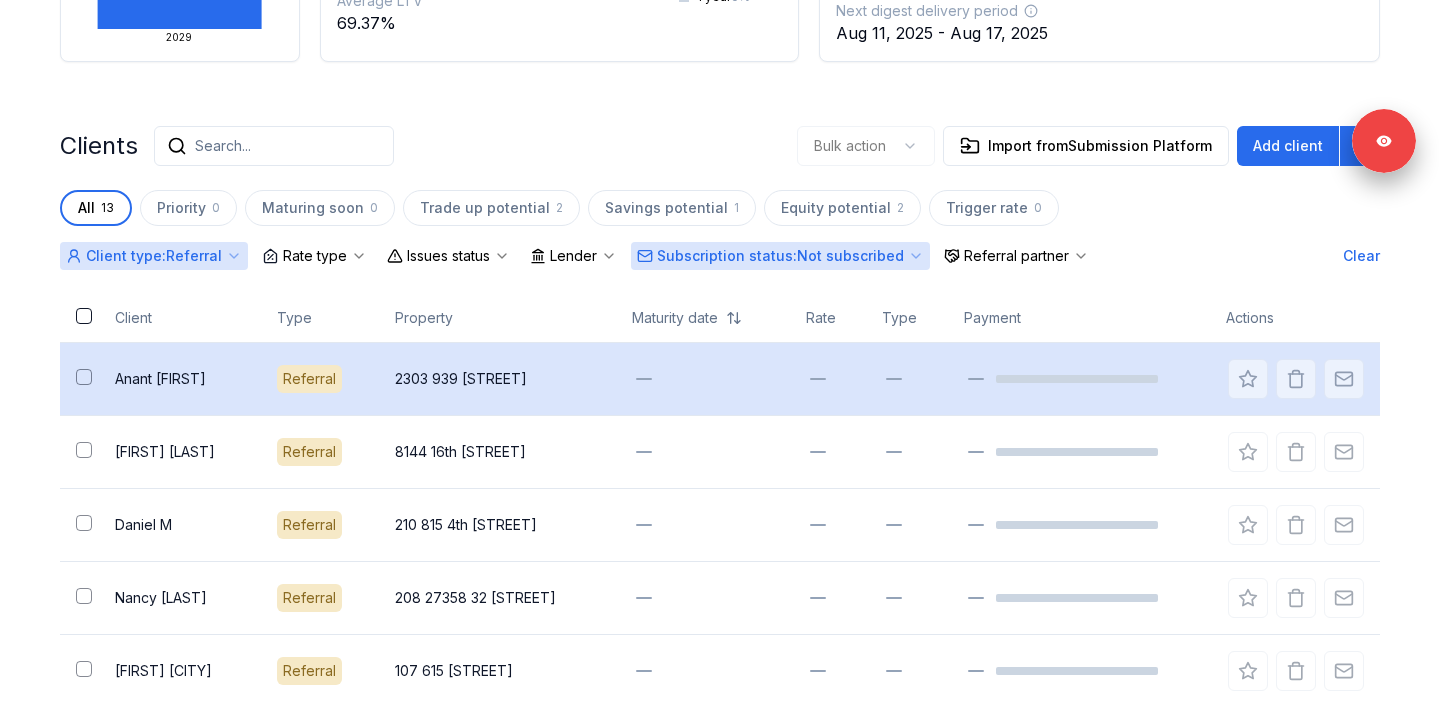 scroll, scrollTop: 531, scrollLeft: 0, axis: vertical 